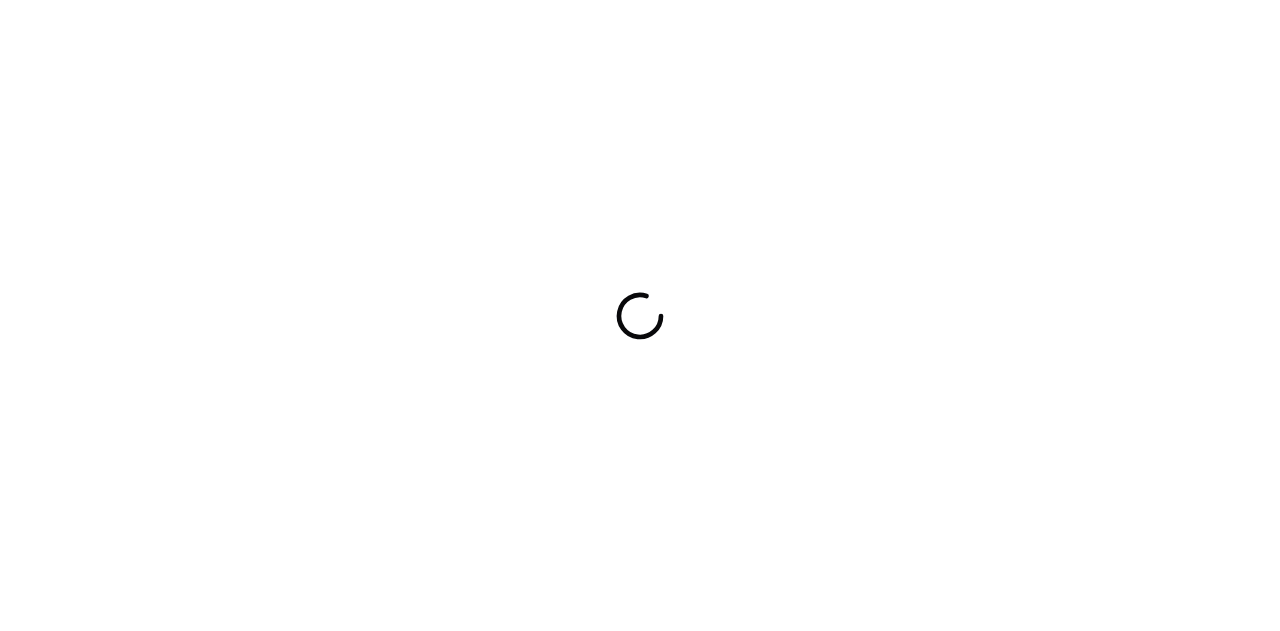 scroll, scrollTop: 0, scrollLeft: 0, axis: both 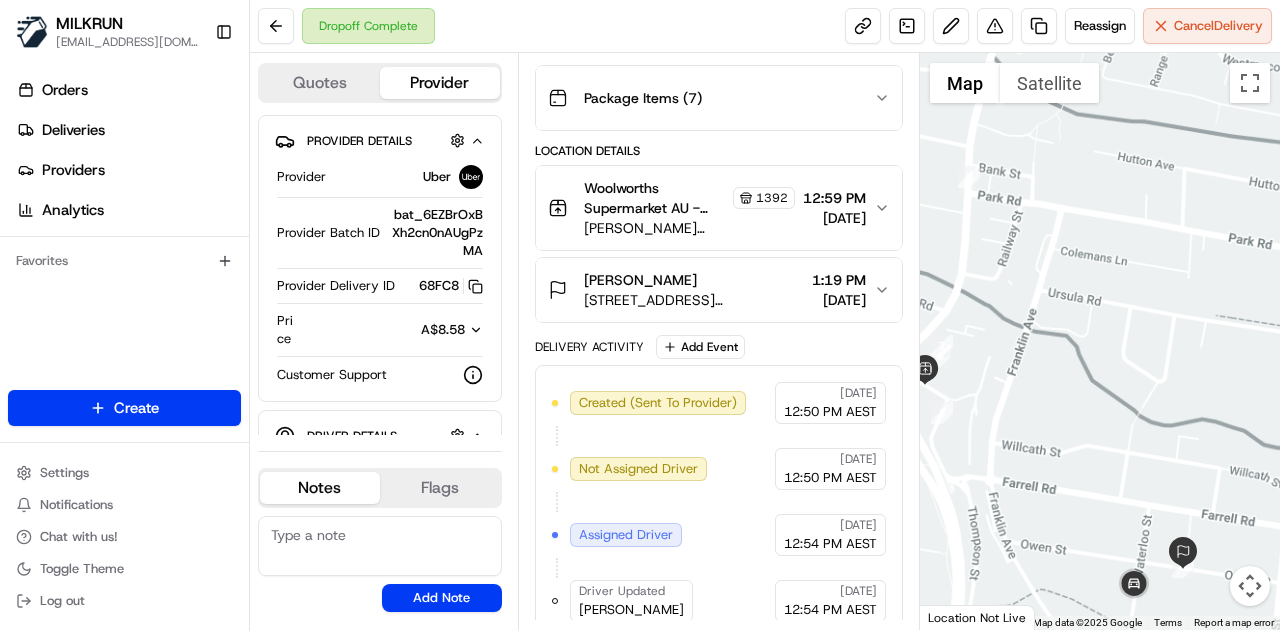 drag, startPoint x: 1146, startPoint y: 498, endPoint x: 1144, endPoint y: 403, distance: 95.02105 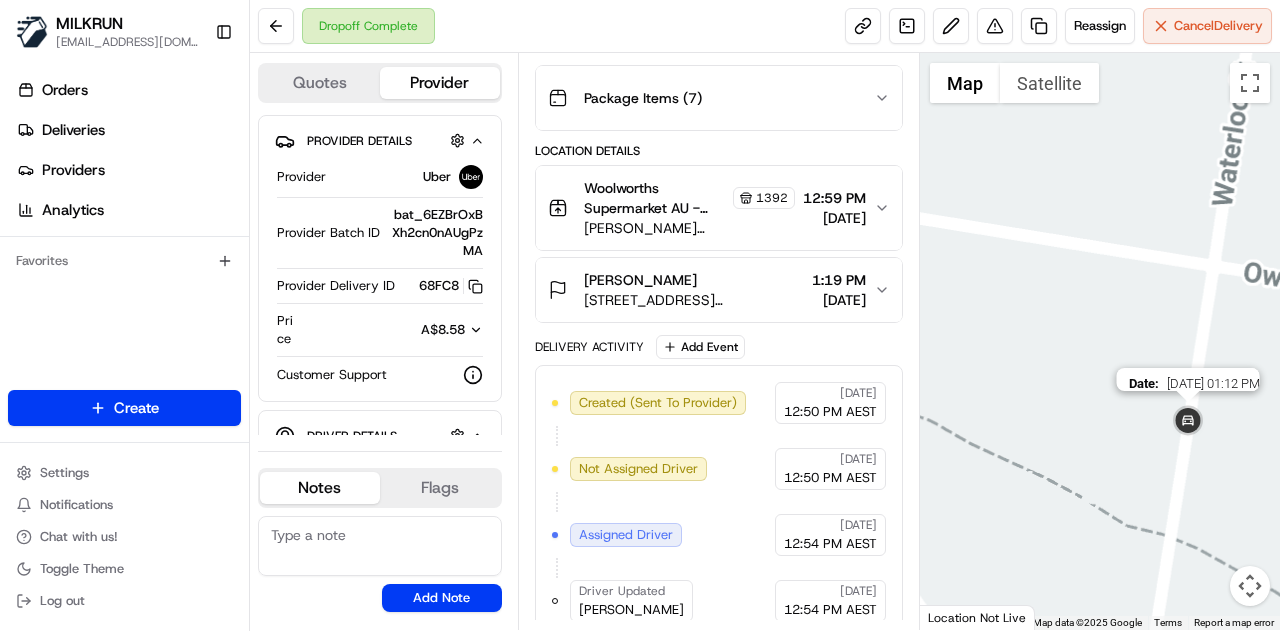 drag, startPoint x: 1180, startPoint y: 423, endPoint x: 1079, endPoint y: 457, distance: 106.56923 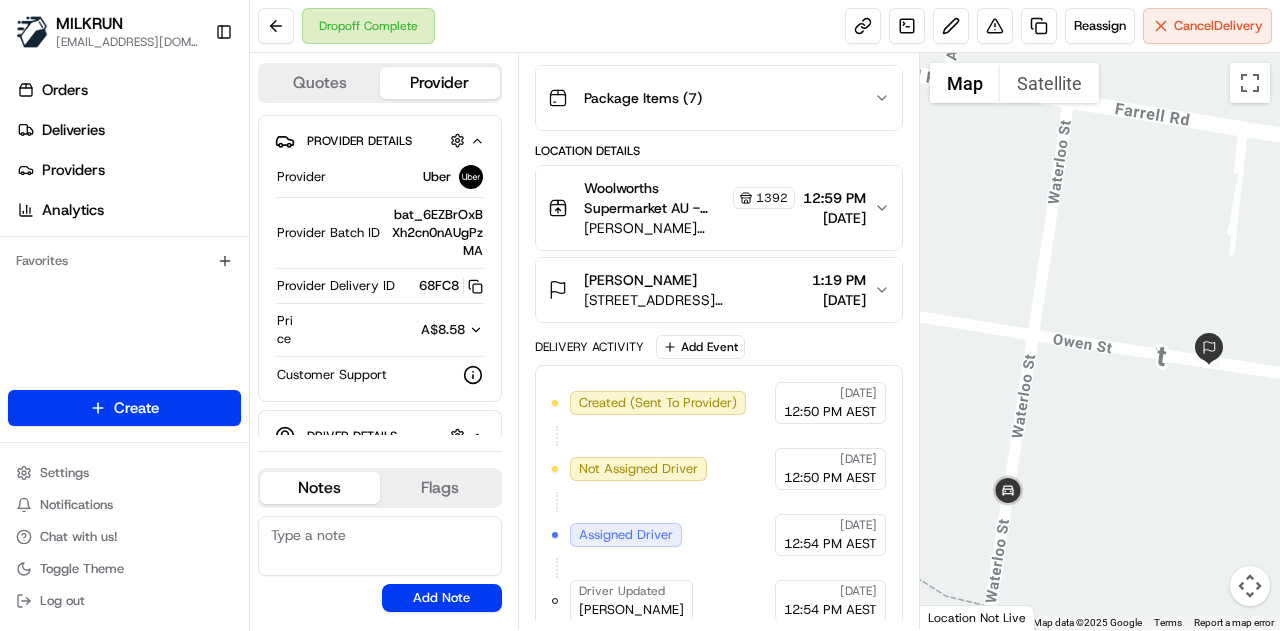 drag, startPoint x: 1248, startPoint y: 347, endPoint x: 1222, endPoint y: 380, distance: 42.0119 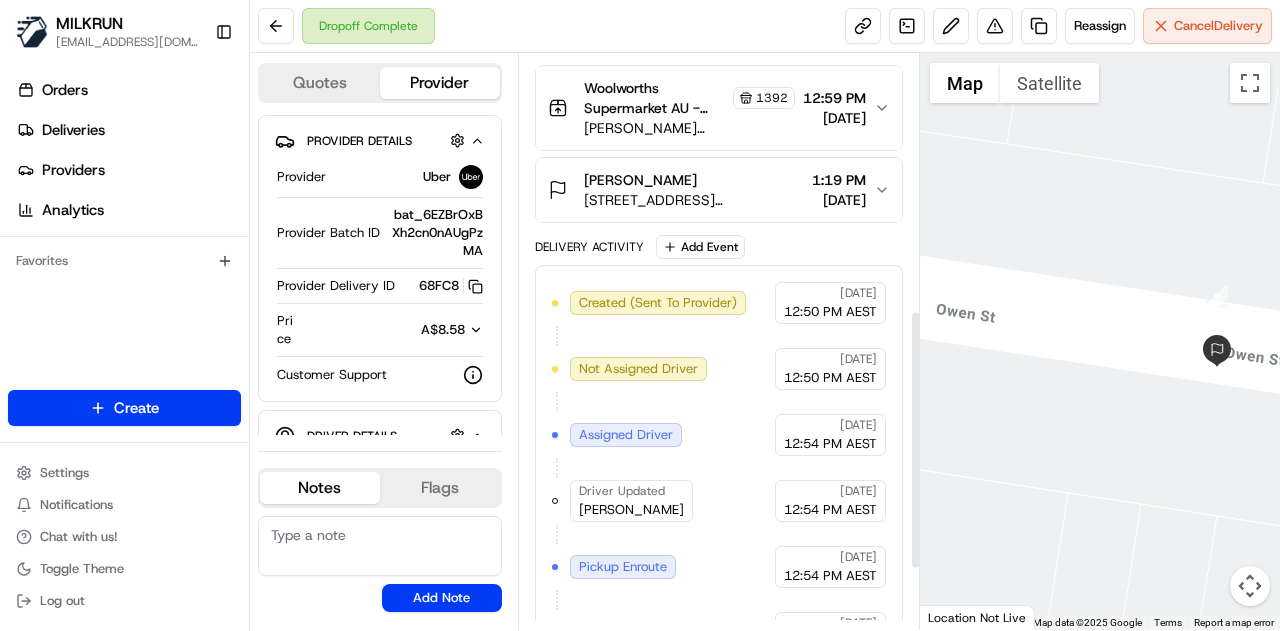 scroll, scrollTop: 702, scrollLeft: 0, axis: vertical 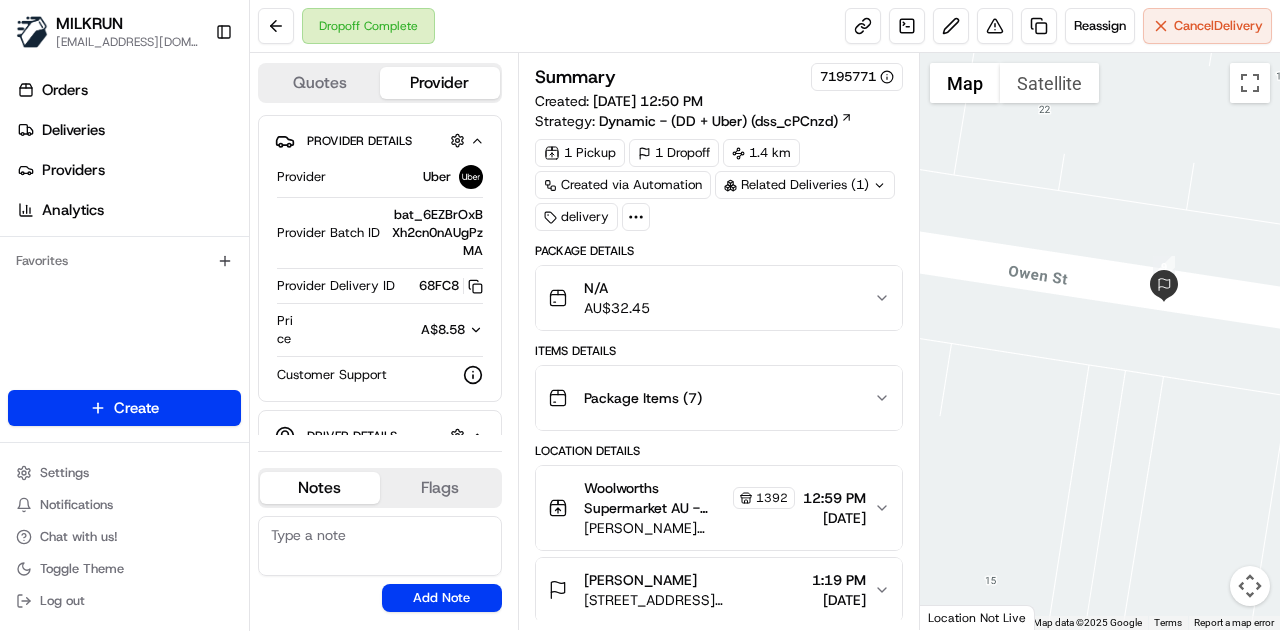 drag, startPoint x: 1086, startPoint y: 228, endPoint x: 1127, endPoint y: 275, distance: 62.369865 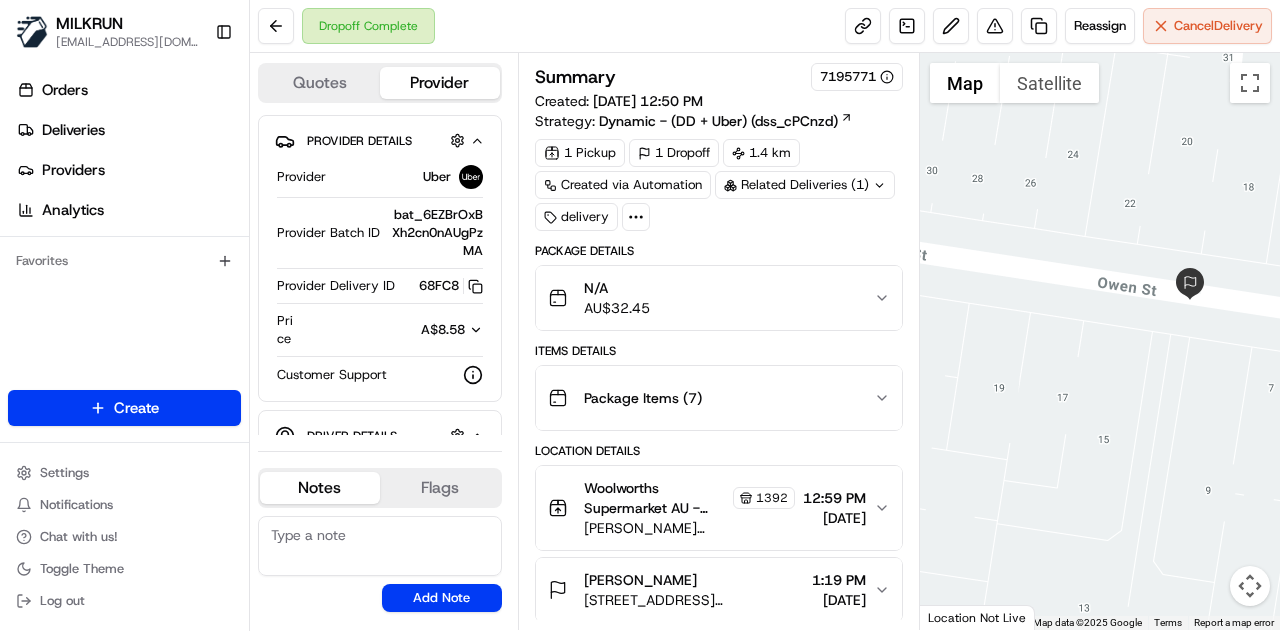 drag, startPoint x: 1041, startPoint y: 209, endPoint x: 1135, endPoint y: 229, distance: 96.10411 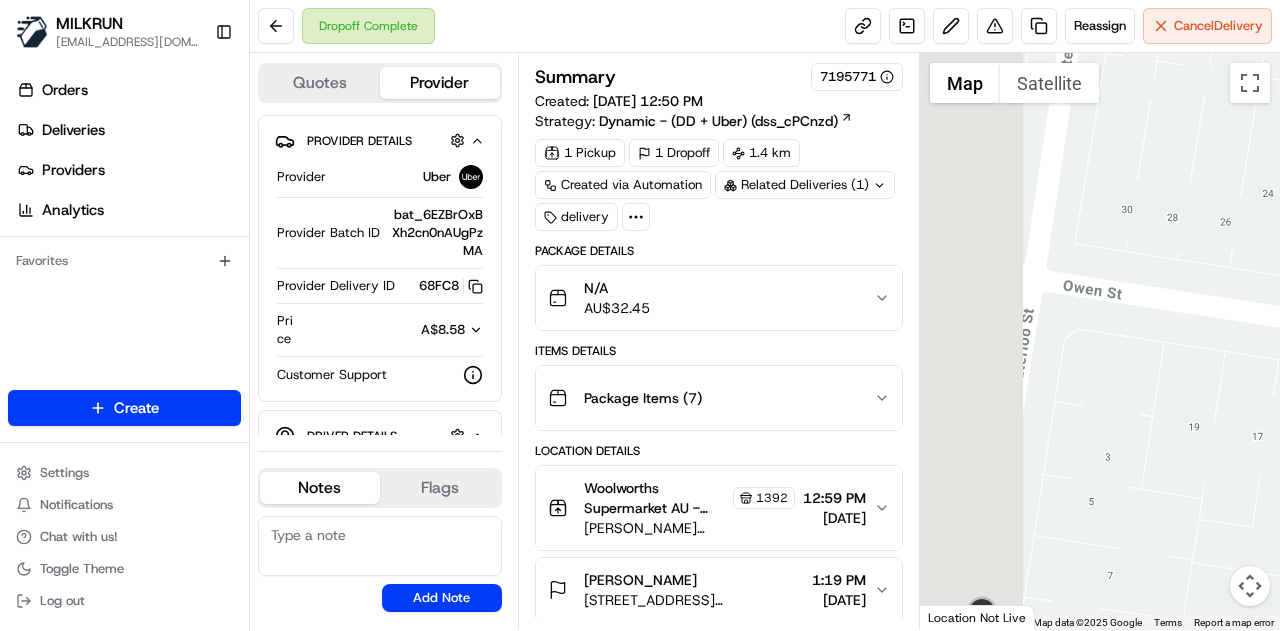 drag, startPoint x: 1016, startPoint y: 203, endPoint x: 1162, endPoint y: 229, distance: 148.297 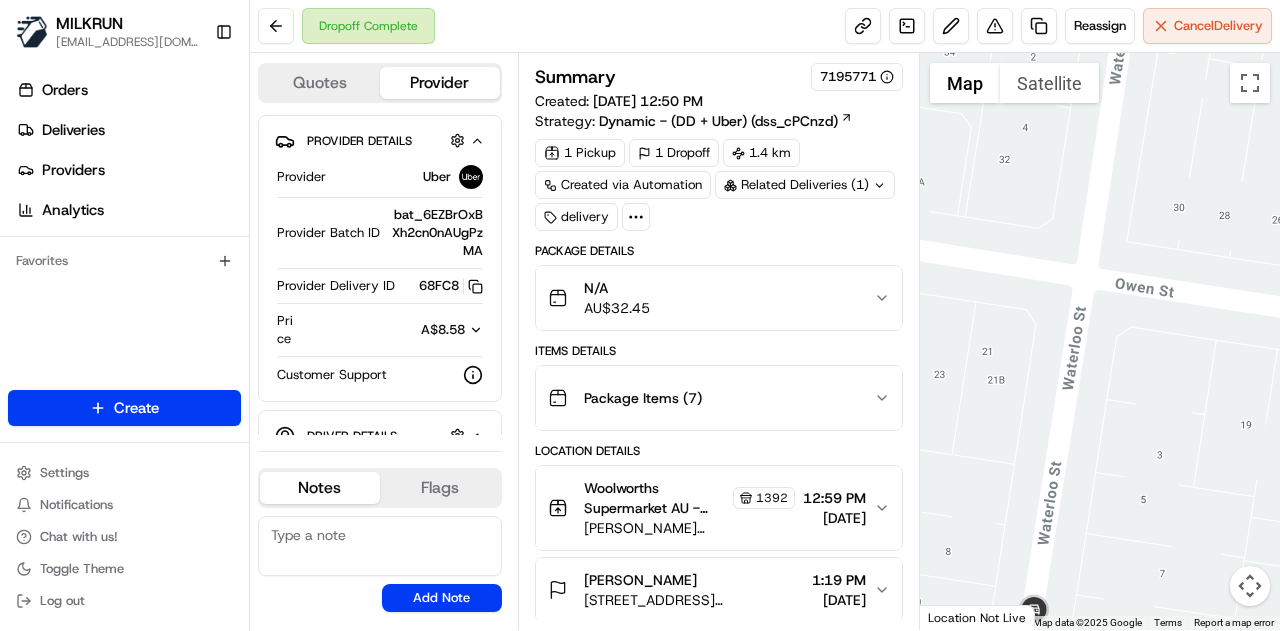 drag, startPoint x: 1090, startPoint y: 237, endPoint x: 1148, endPoint y: 207, distance: 65.29931 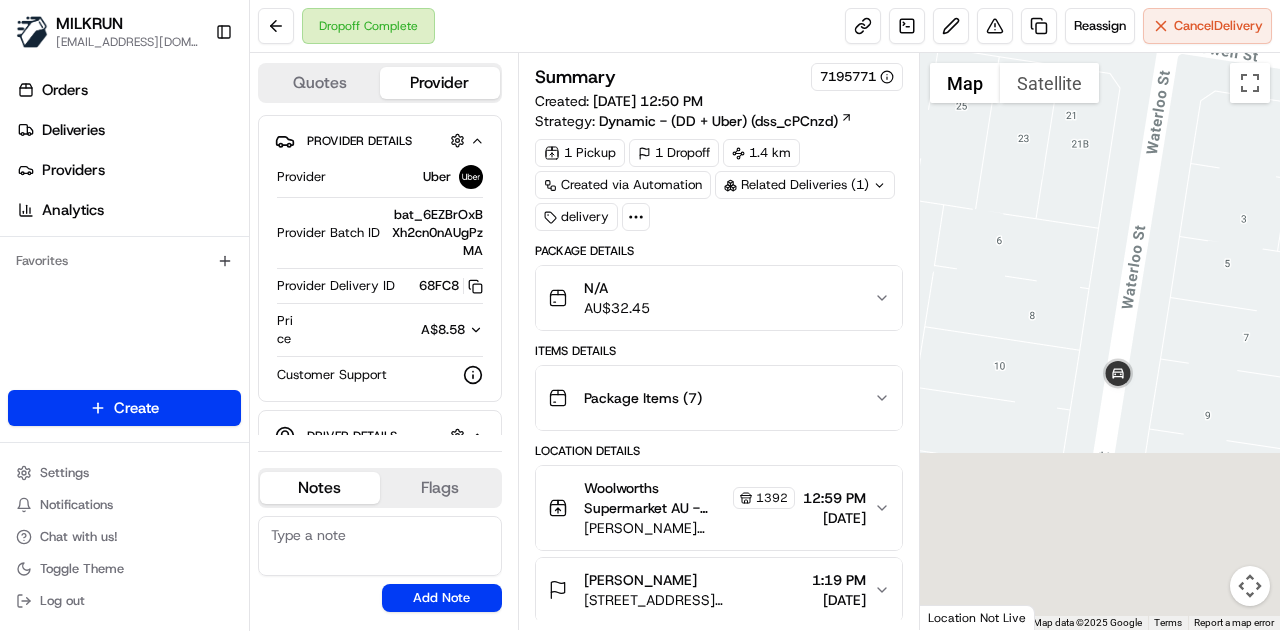 drag, startPoint x: 1134, startPoint y: 356, endPoint x: 1144, endPoint y: 173, distance: 183.27303 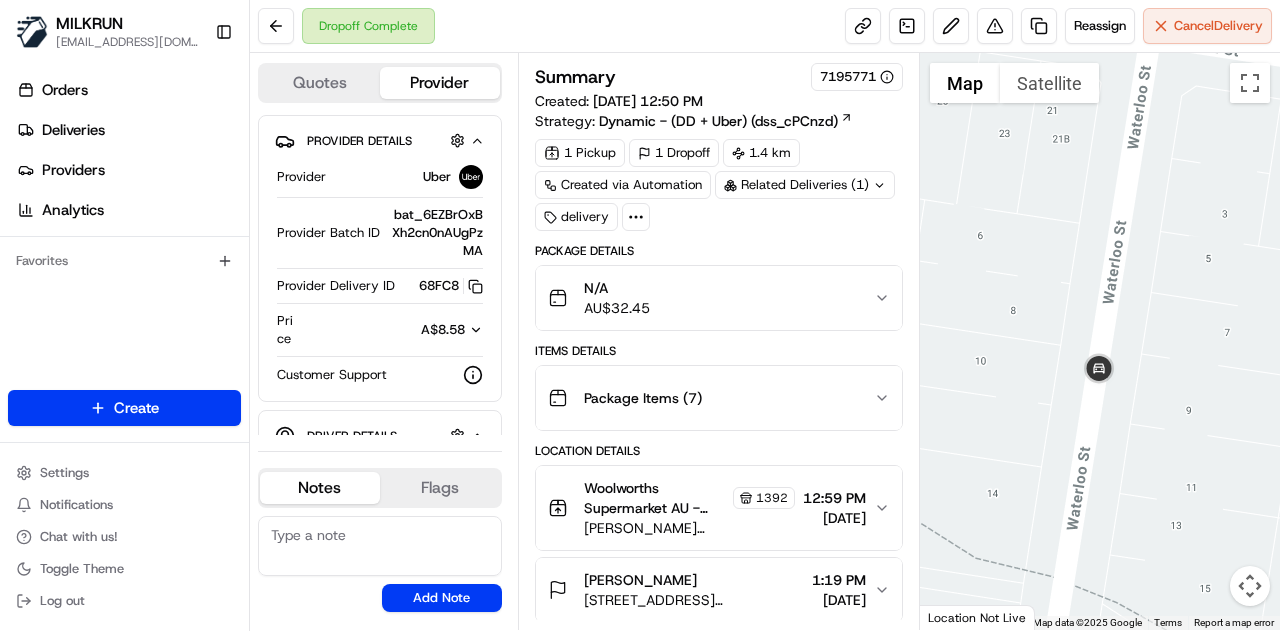drag, startPoint x: 1211, startPoint y: 325, endPoint x: 1152, endPoint y: 333, distance: 59.5399 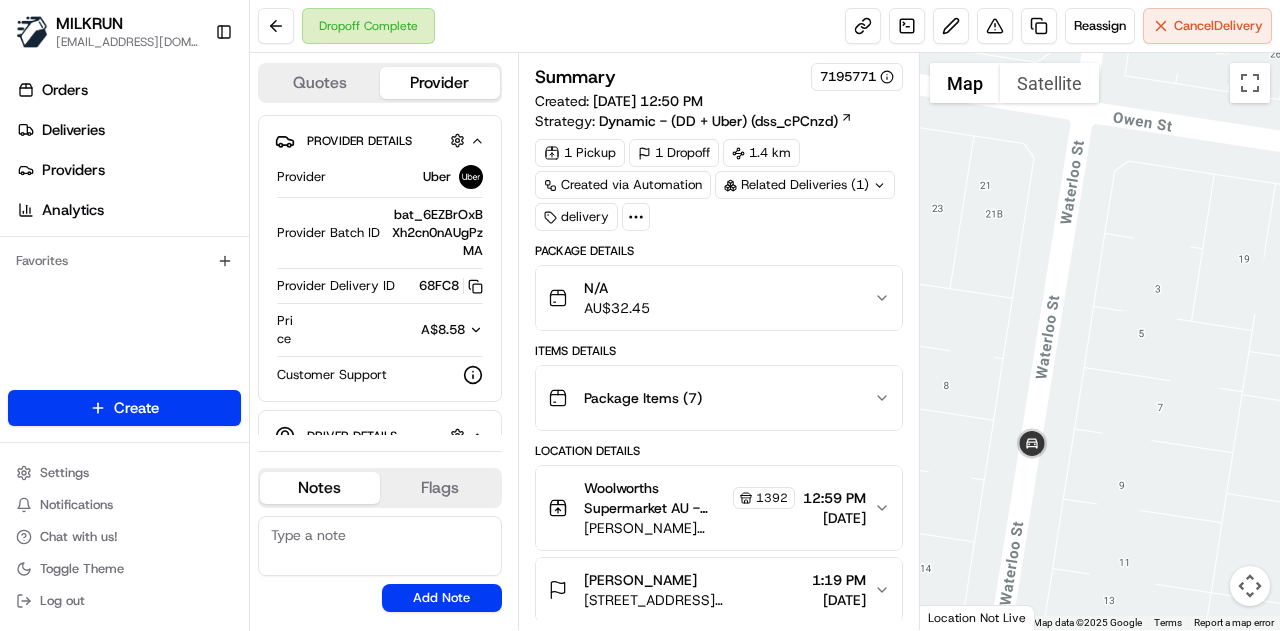 drag, startPoint x: 1172, startPoint y: 273, endPoint x: 1153, endPoint y: 301, distance: 33.83785 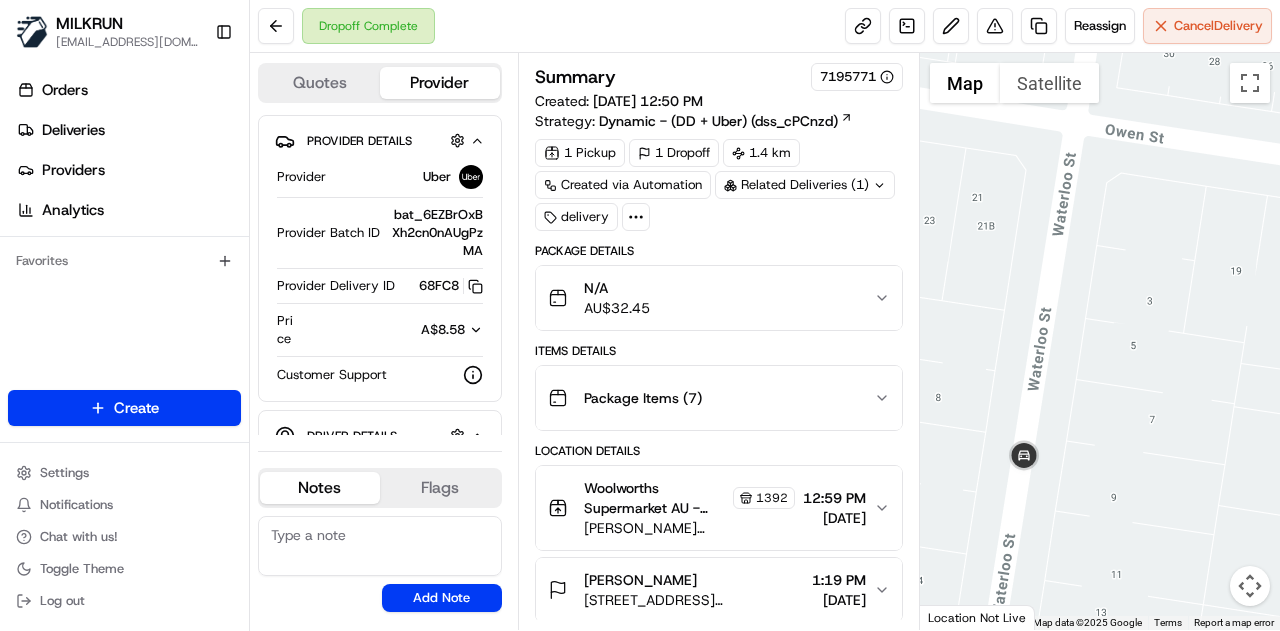 drag, startPoint x: 1159, startPoint y: 273, endPoint x: 1140, endPoint y: 323, distance: 53.488316 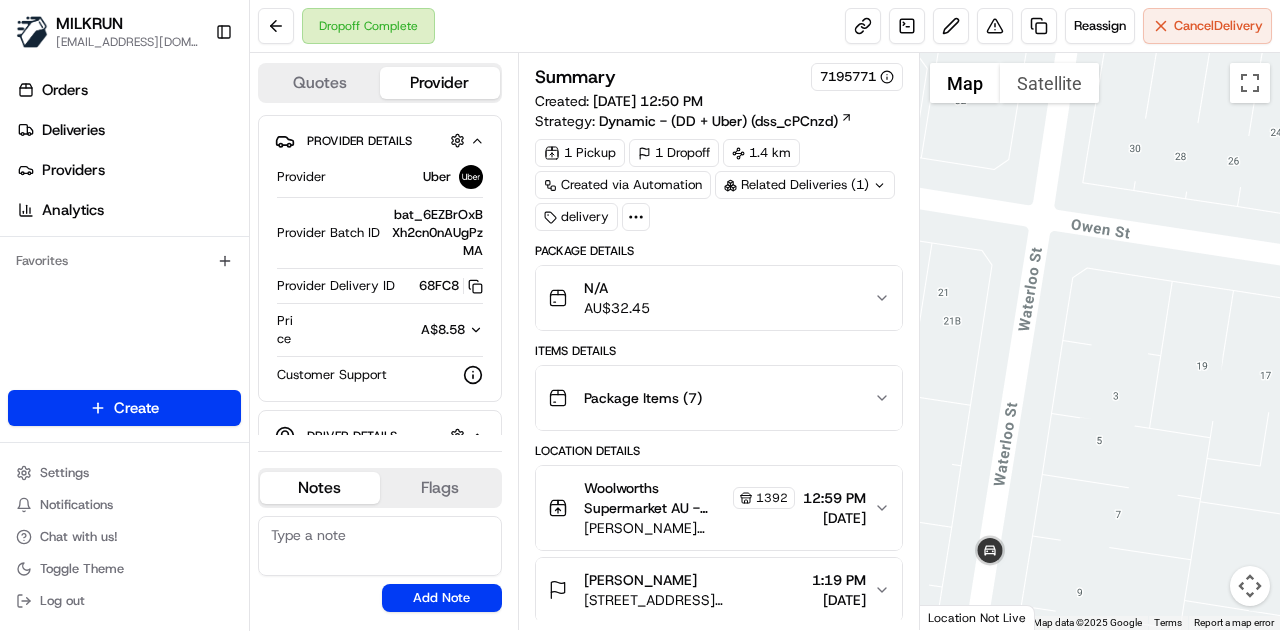 drag, startPoint x: 1142, startPoint y: 227, endPoint x: 1102, endPoint y: 333, distance: 113.296074 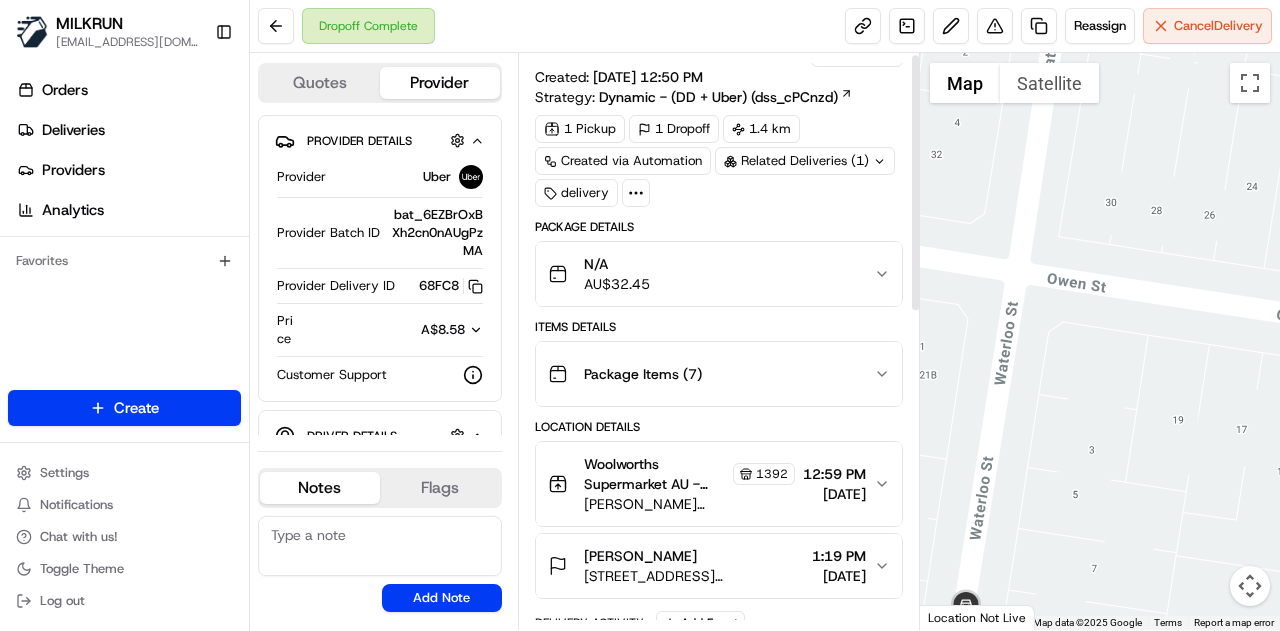 scroll, scrollTop: 0, scrollLeft: 0, axis: both 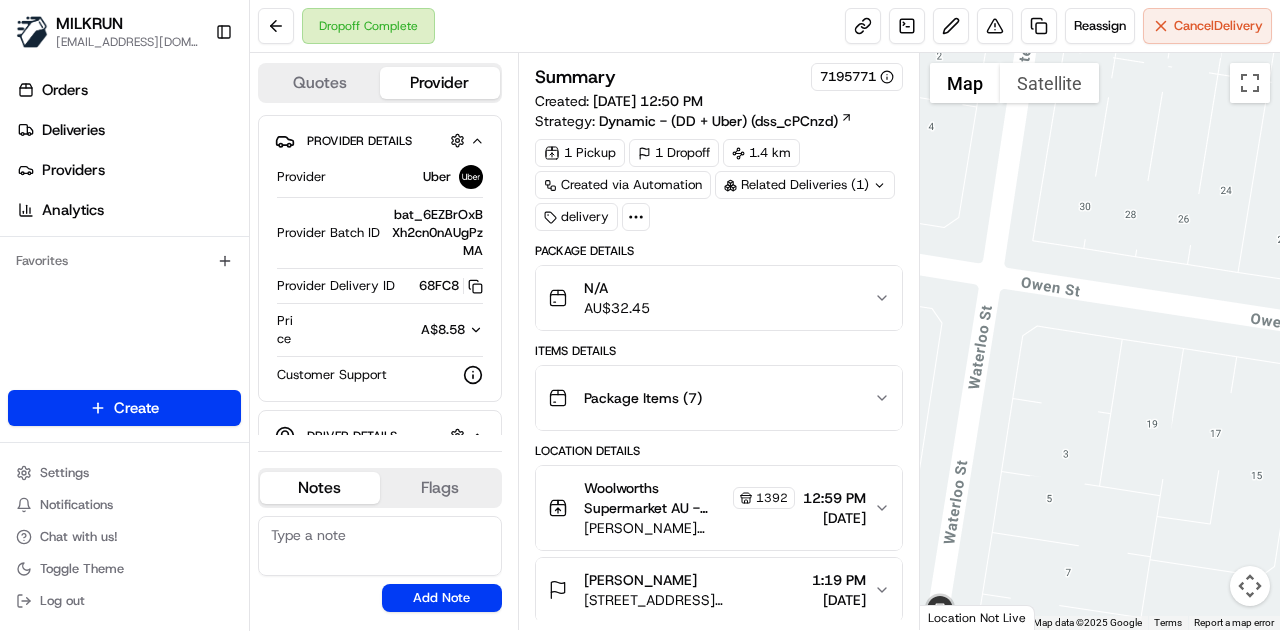 drag, startPoint x: 1070, startPoint y: 228, endPoint x: 1019, endPoint y: 233, distance: 51.24451 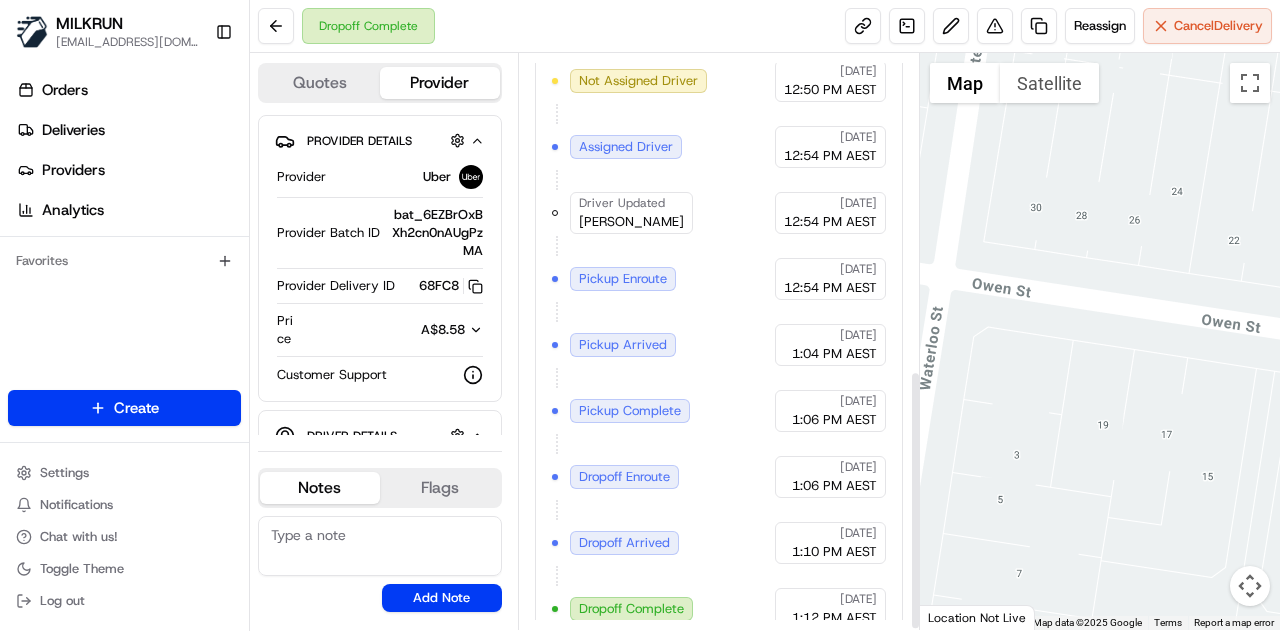 scroll, scrollTop: 702, scrollLeft: 0, axis: vertical 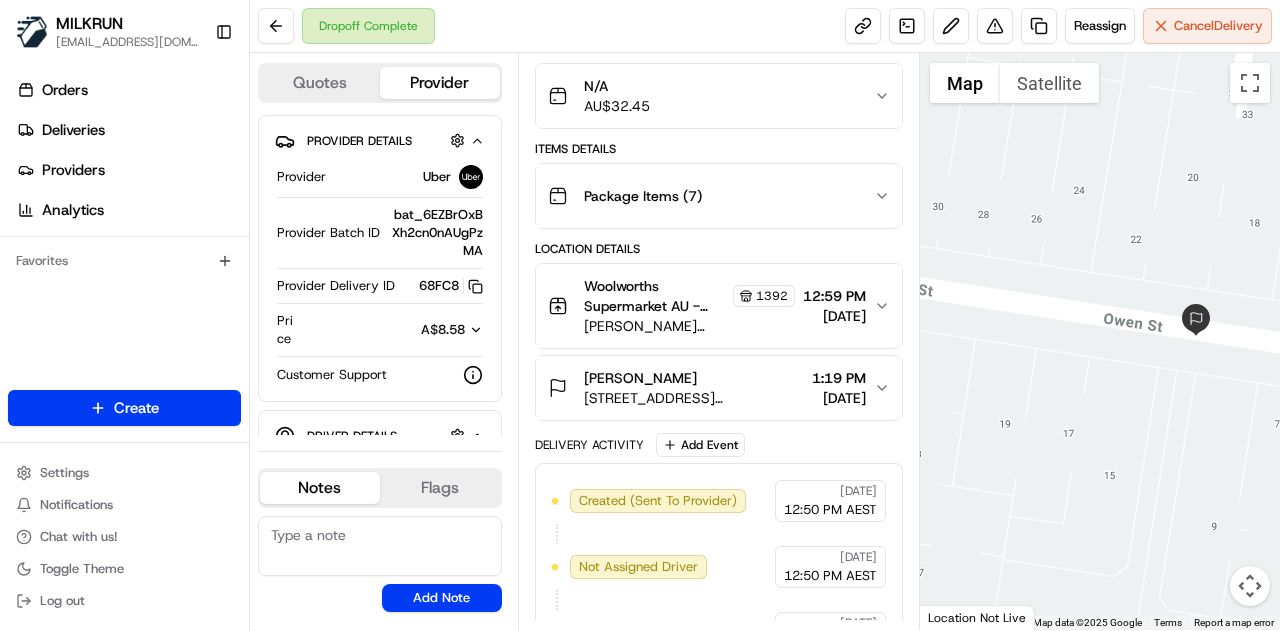 drag, startPoint x: 1123, startPoint y: 370, endPoint x: 994, endPoint y: 368, distance: 129.0155 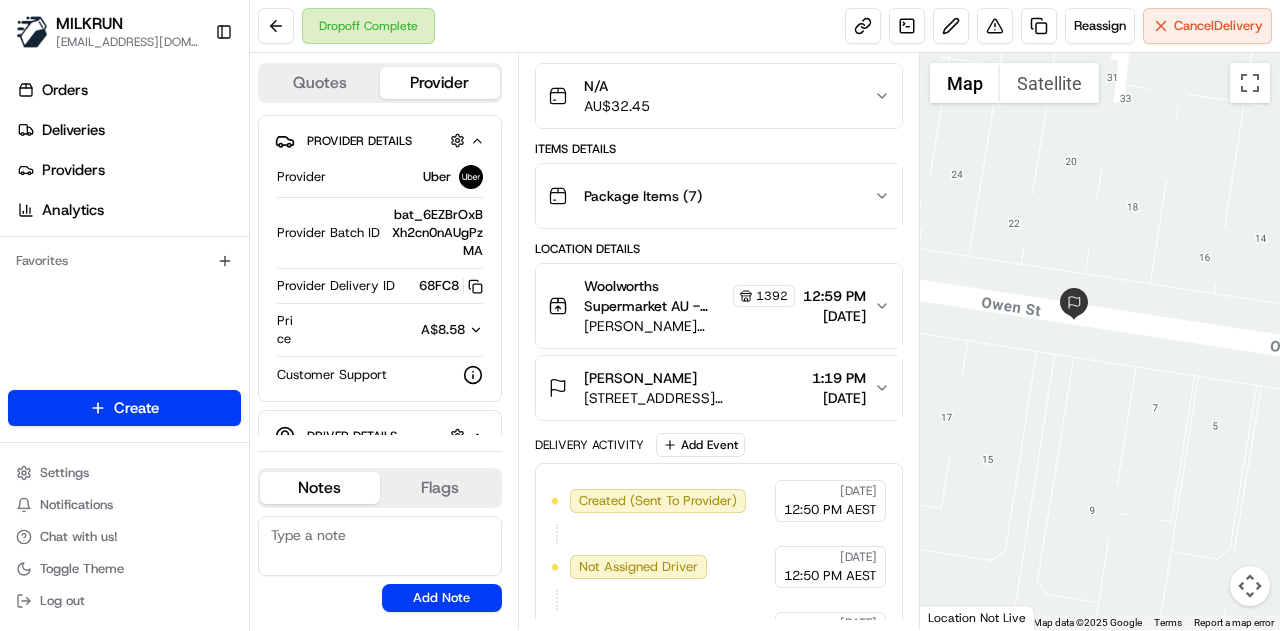 drag, startPoint x: 1088, startPoint y: 403, endPoint x: 1048, endPoint y: 378, distance: 47.169907 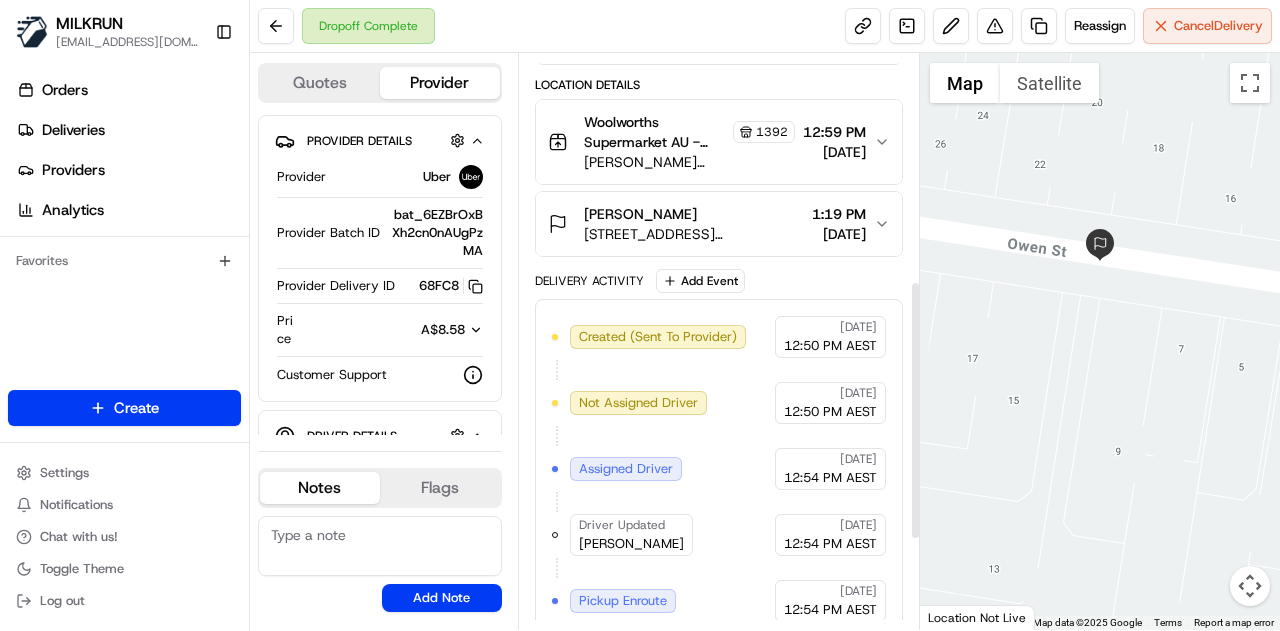 scroll, scrollTop: 302, scrollLeft: 0, axis: vertical 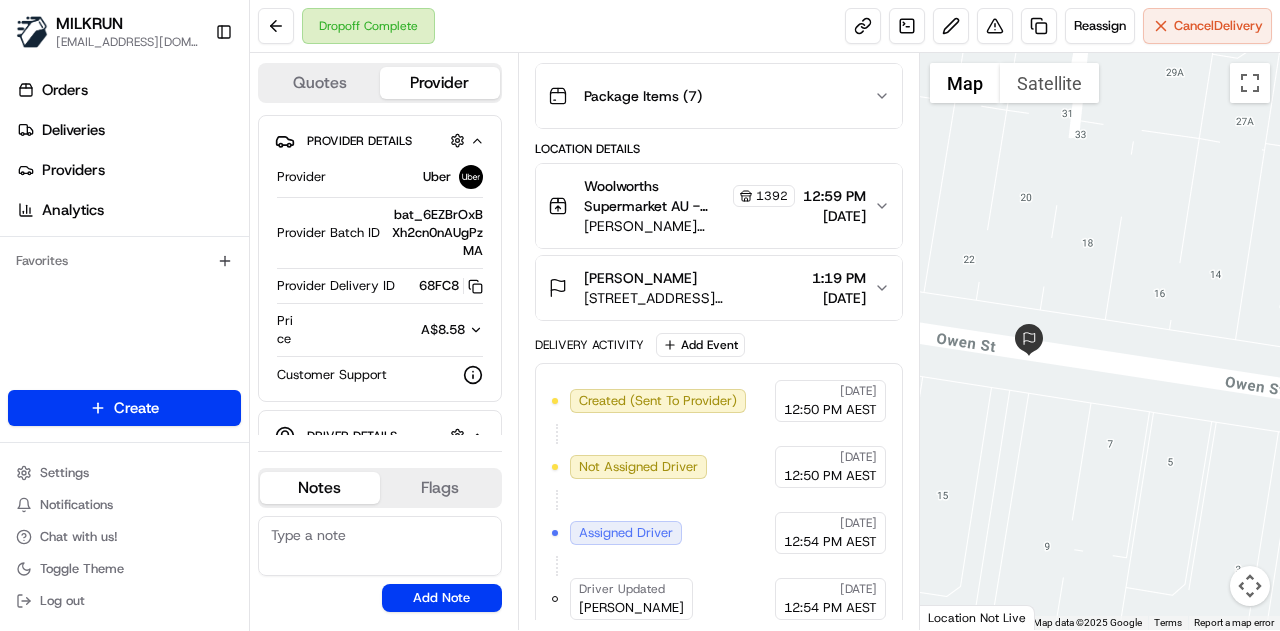 drag, startPoint x: 1137, startPoint y: 304, endPoint x: 1076, endPoint y: 399, distance: 112.898186 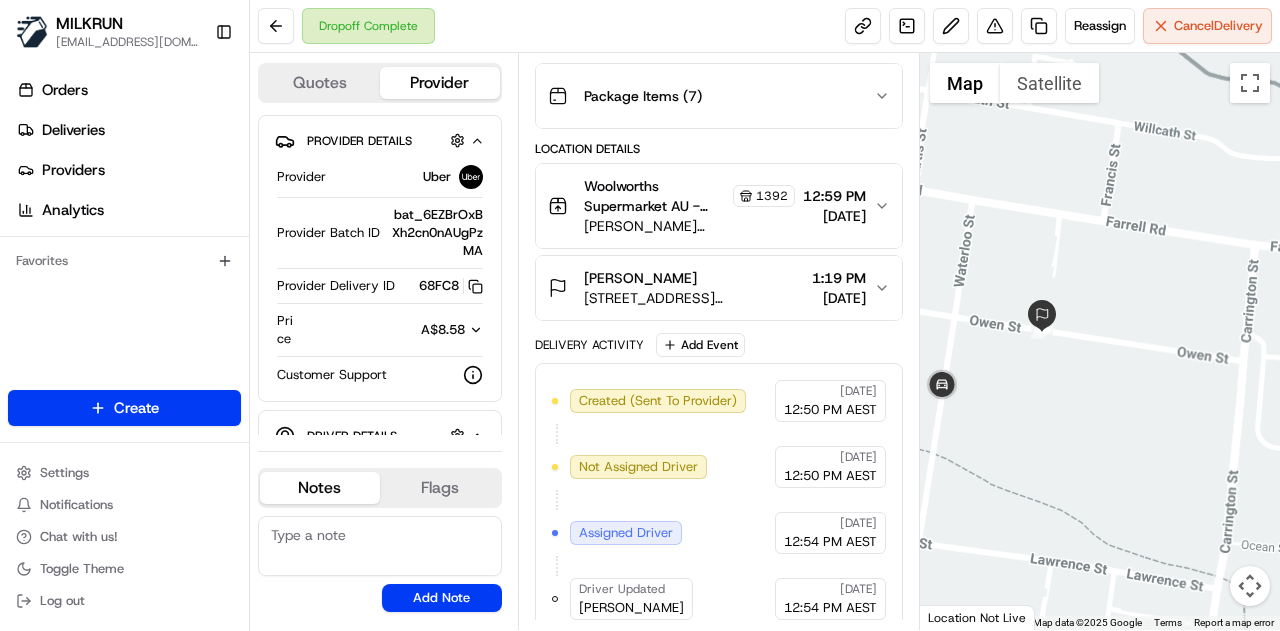 drag, startPoint x: 1009, startPoint y: 371, endPoint x: 1098, endPoint y: 371, distance: 89 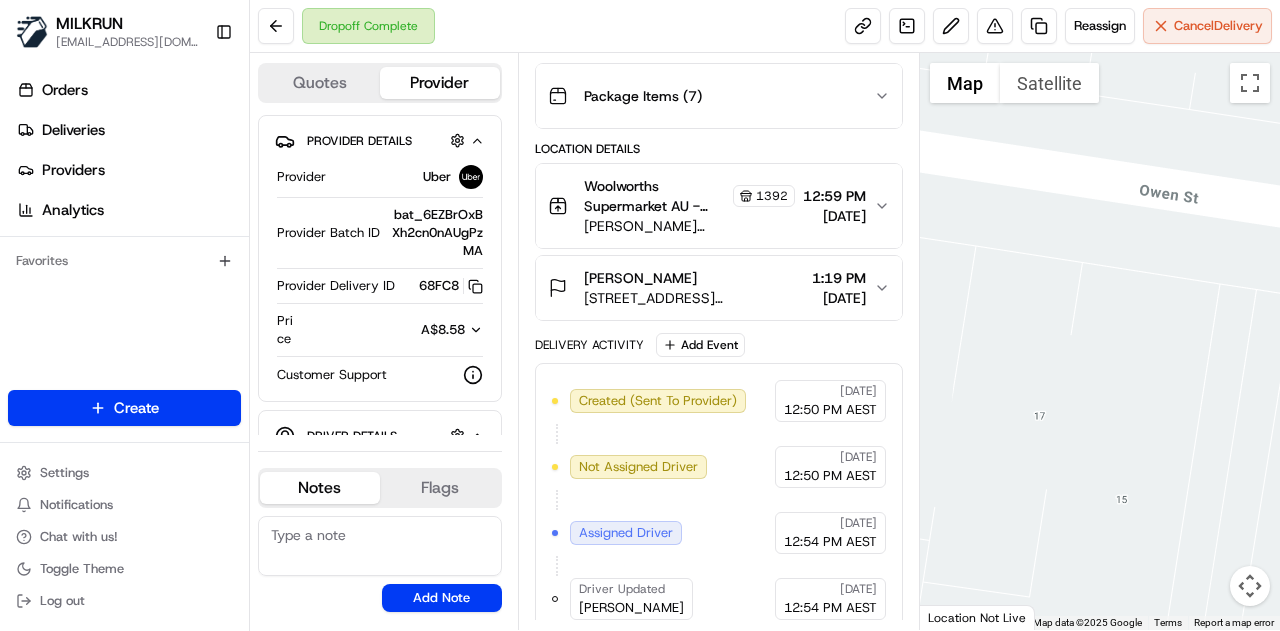 drag, startPoint x: 1152, startPoint y: 310, endPoint x: 1060, endPoint y: 369, distance: 109.29318 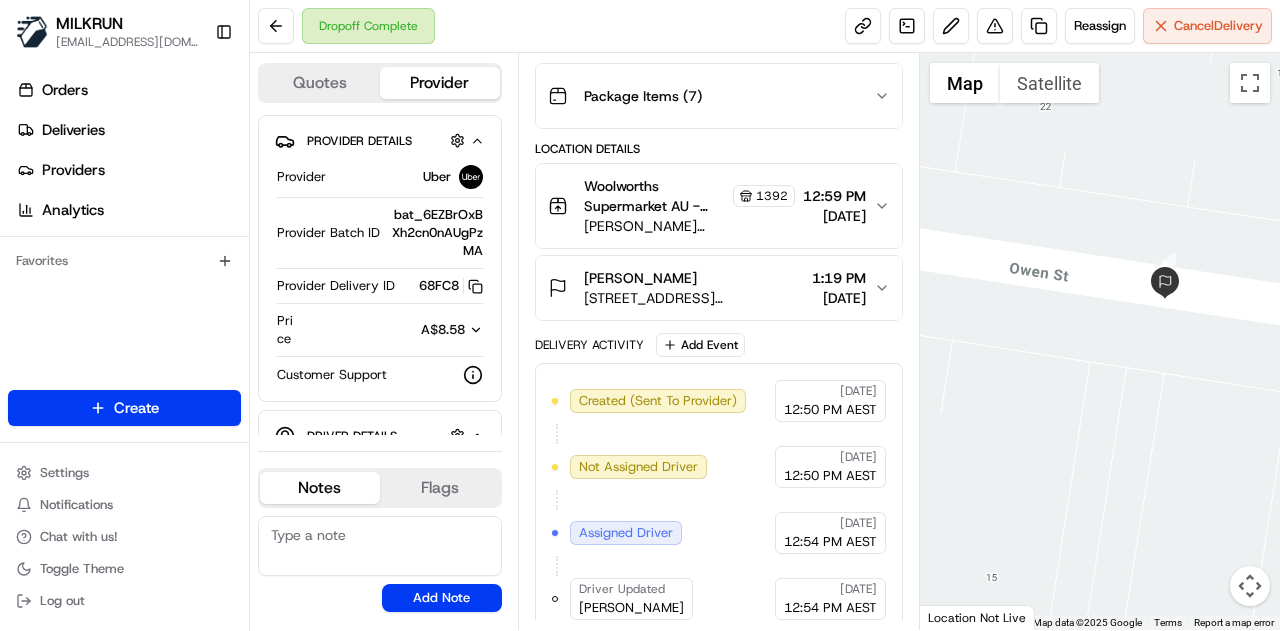 drag, startPoint x: 1178, startPoint y: 309, endPoint x: 1062, endPoint y: 382, distance: 137.05838 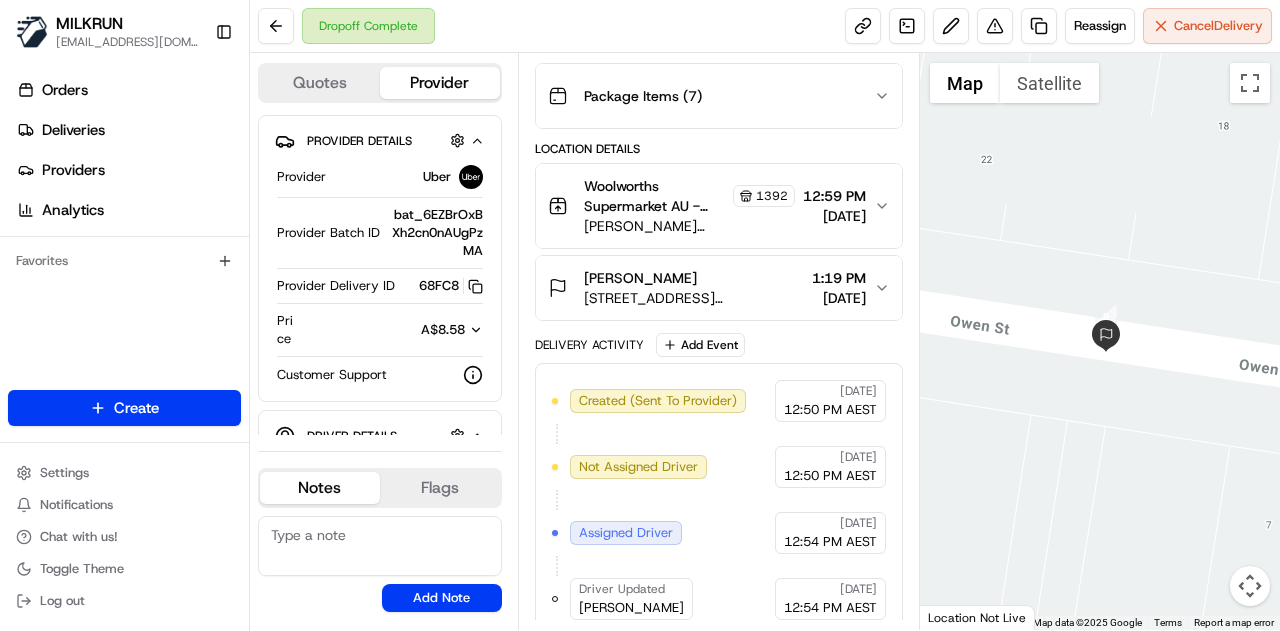 drag, startPoint x: 1084, startPoint y: 400, endPoint x: 1054, endPoint y: 453, distance: 60.90156 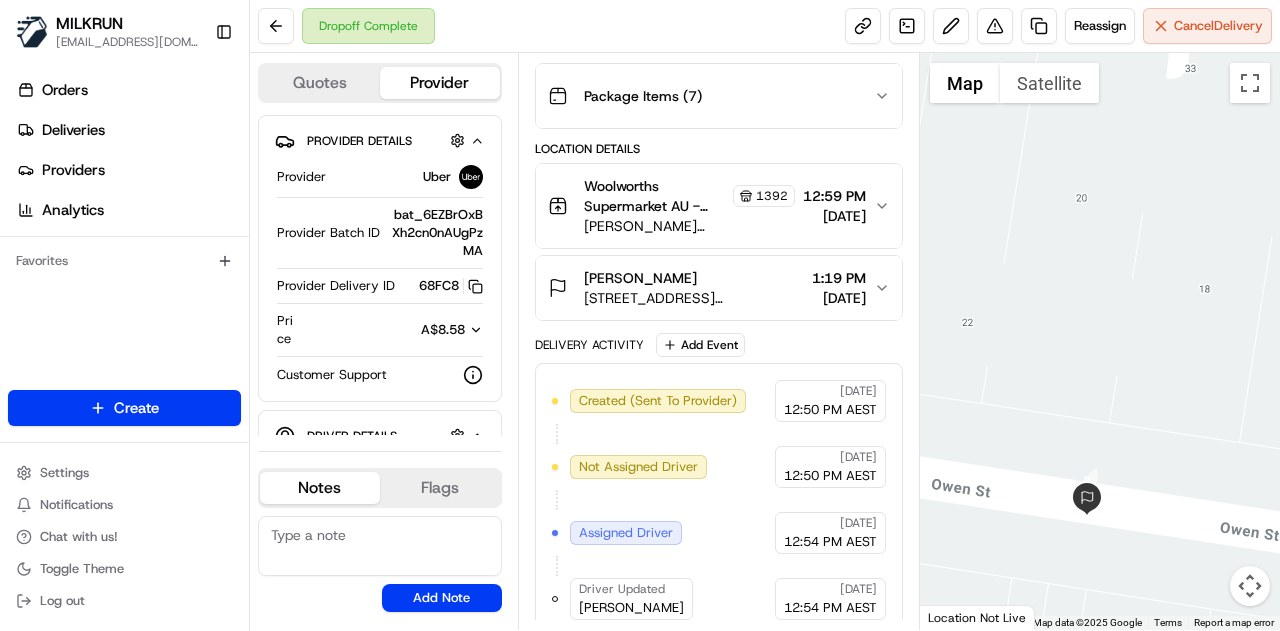 drag, startPoint x: 1093, startPoint y: 371, endPoint x: 1109, endPoint y: 407, distance: 39.39543 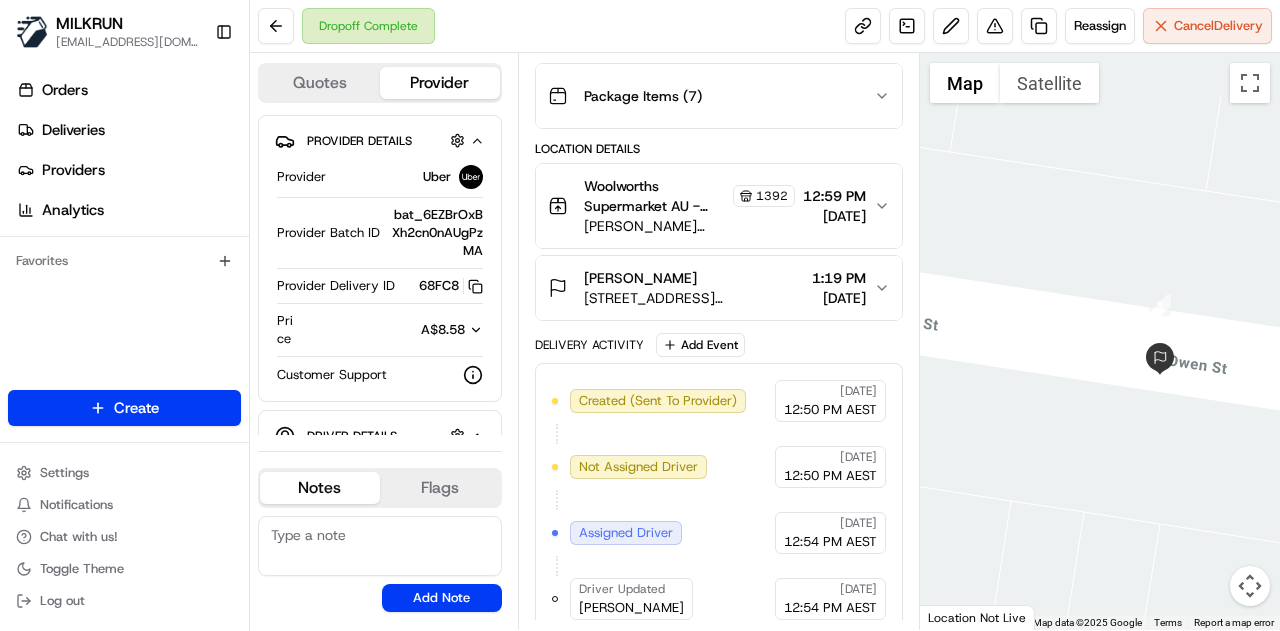 drag, startPoint x: 1171, startPoint y: 403, endPoint x: 1088, endPoint y: 459, distance: 100.12492 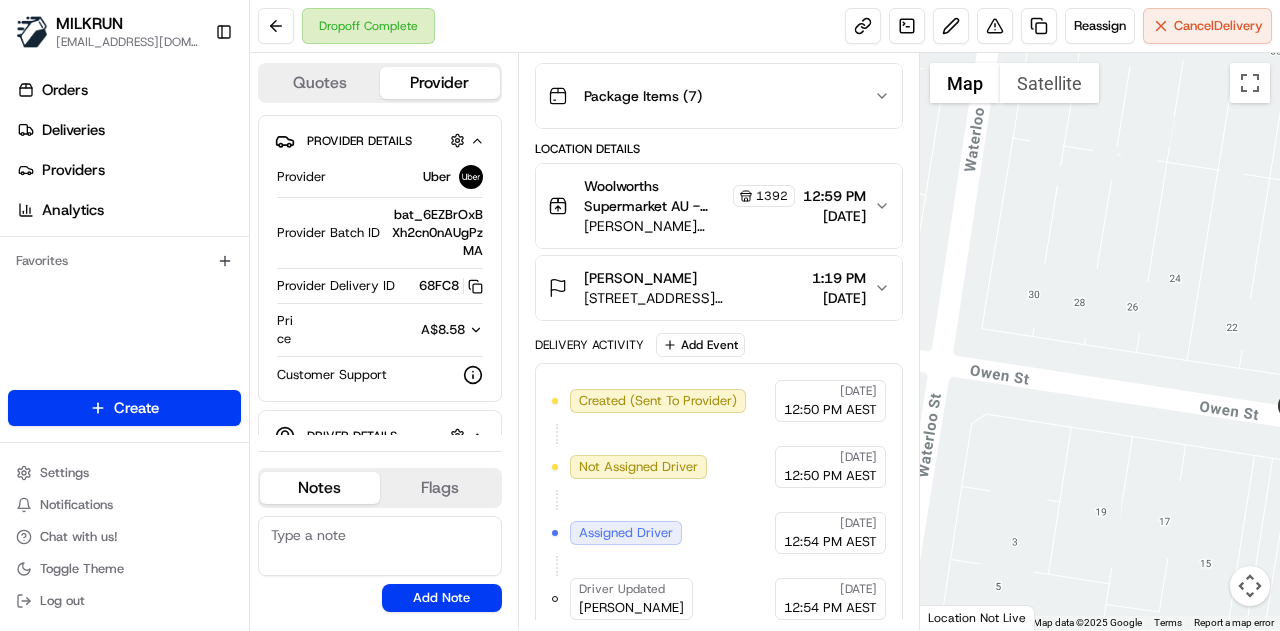 drag, startPoint x: 994, startPoint y: 357, endPoint x: 1084, endPoint y: 332, distance: 93.40771 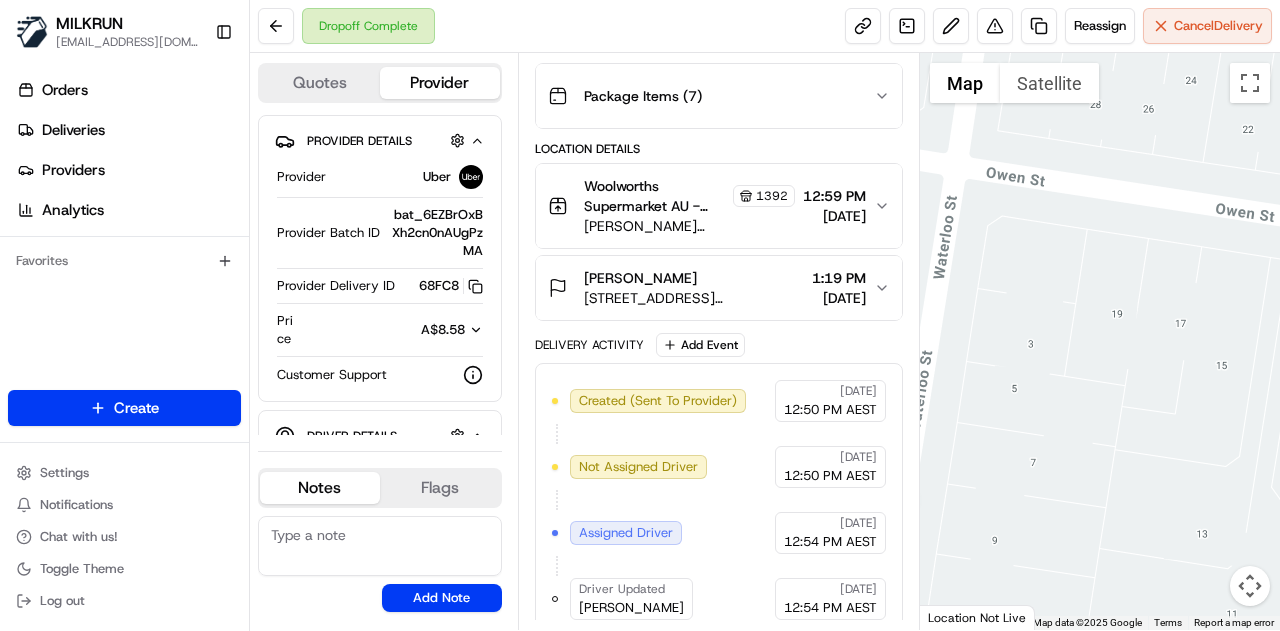 drag, startPoint x: 1088, startPoint y: 501, endPoint x: 1127, endPoint y: 341, distance: 164.68454 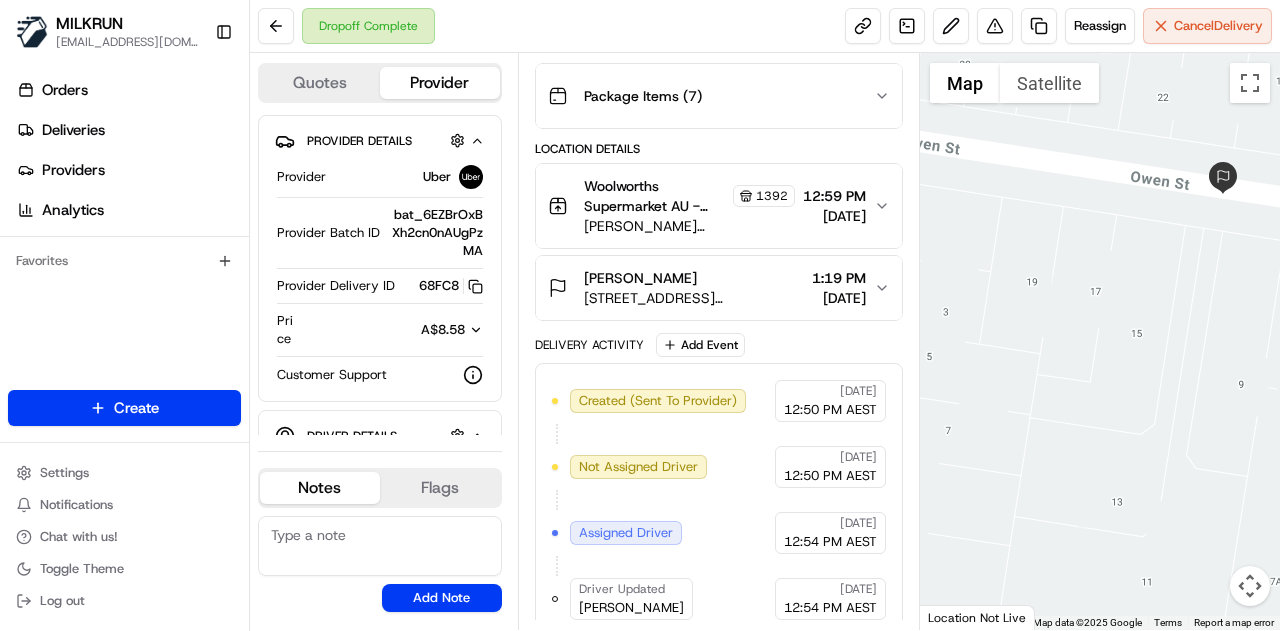 drag, startPoint x: 1200, startPoint y: 399, endPoint x: 1054, endPoint y: 332, distance: 160.63934 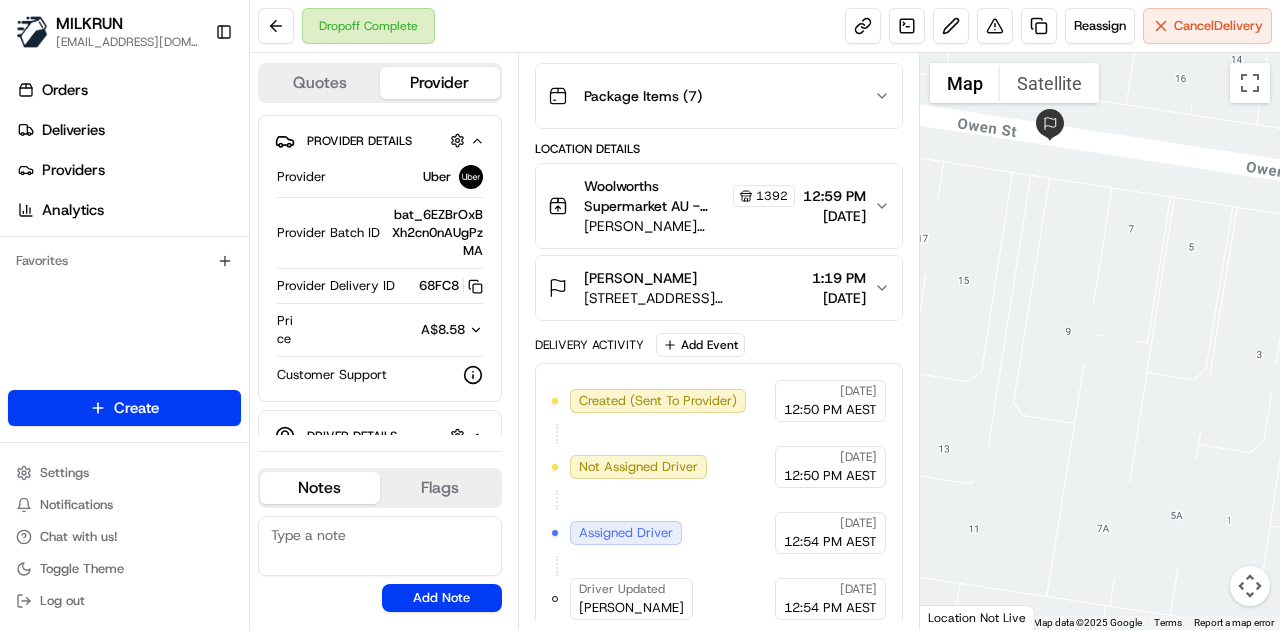 drag, startPoint x: 1093, startPoint y: 319, endPoint x: 1042, endPoint y: 319, distance: 51 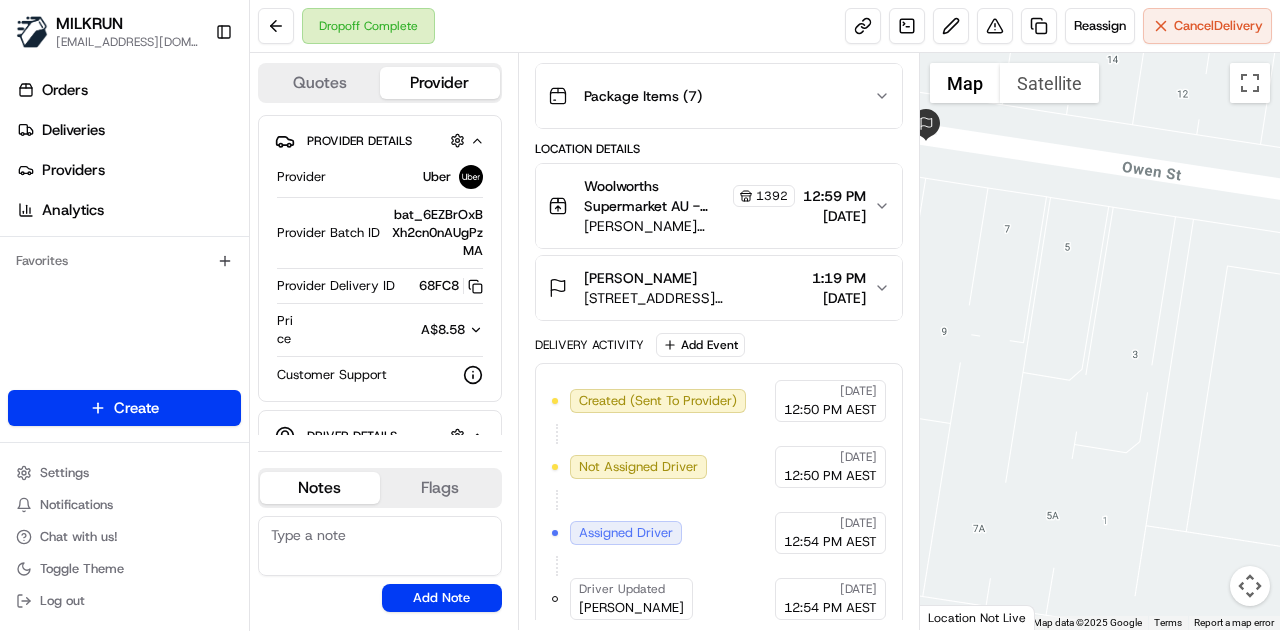 drag, startPoint x: 1134, startPoint y: 319, endPoint x: 1012, endPoint y: 319, distance: 122 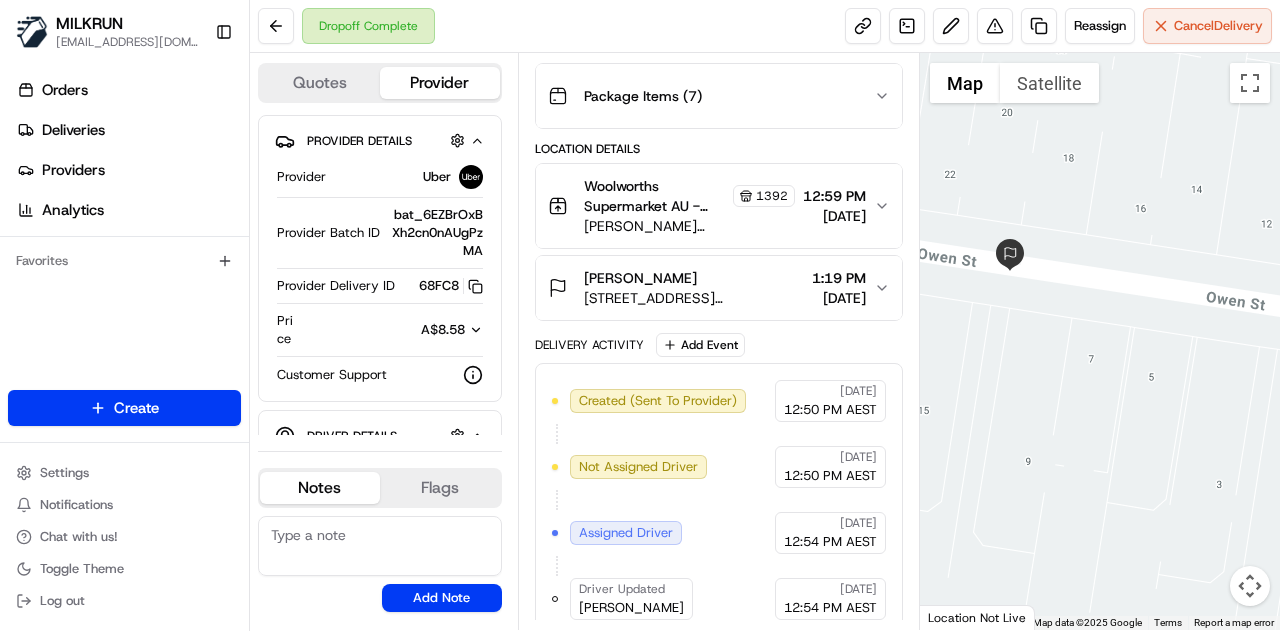 drag, startPoint x: 1168, startPoint y: 323, endPoint x: 1217, endPoint y: 350, distance: 55.946404 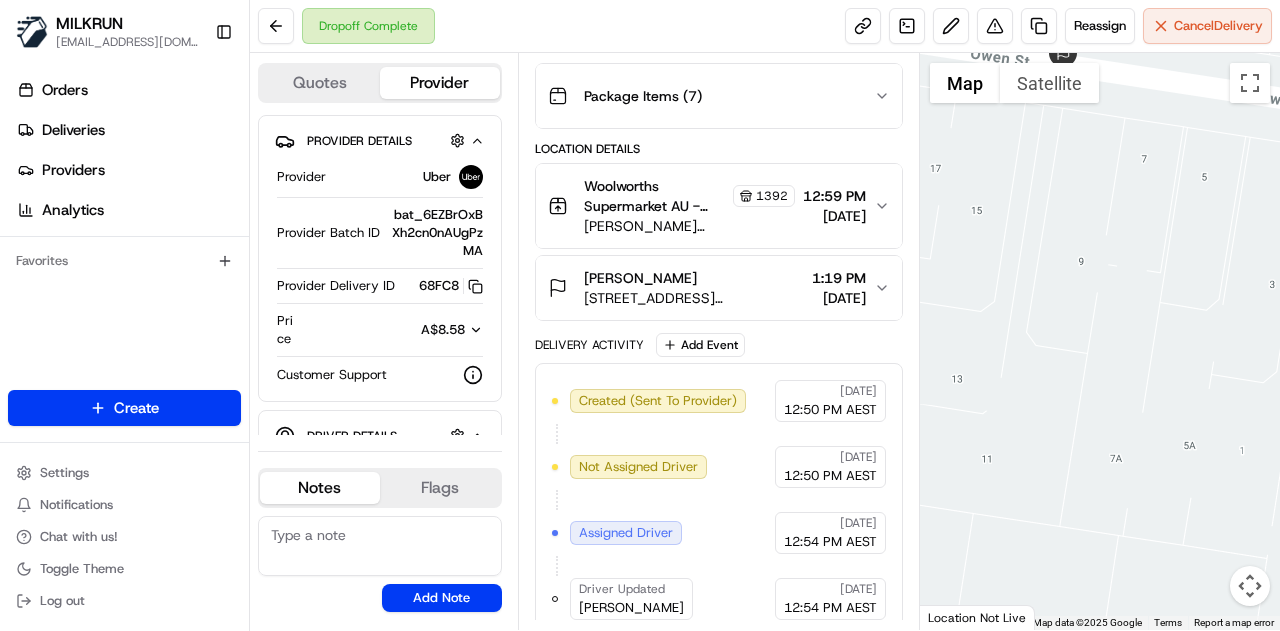 drag, startPoint x: 1150, startPoint y: 365, endPoint x: 1268, endPoint y: 323, distance: 125.25175 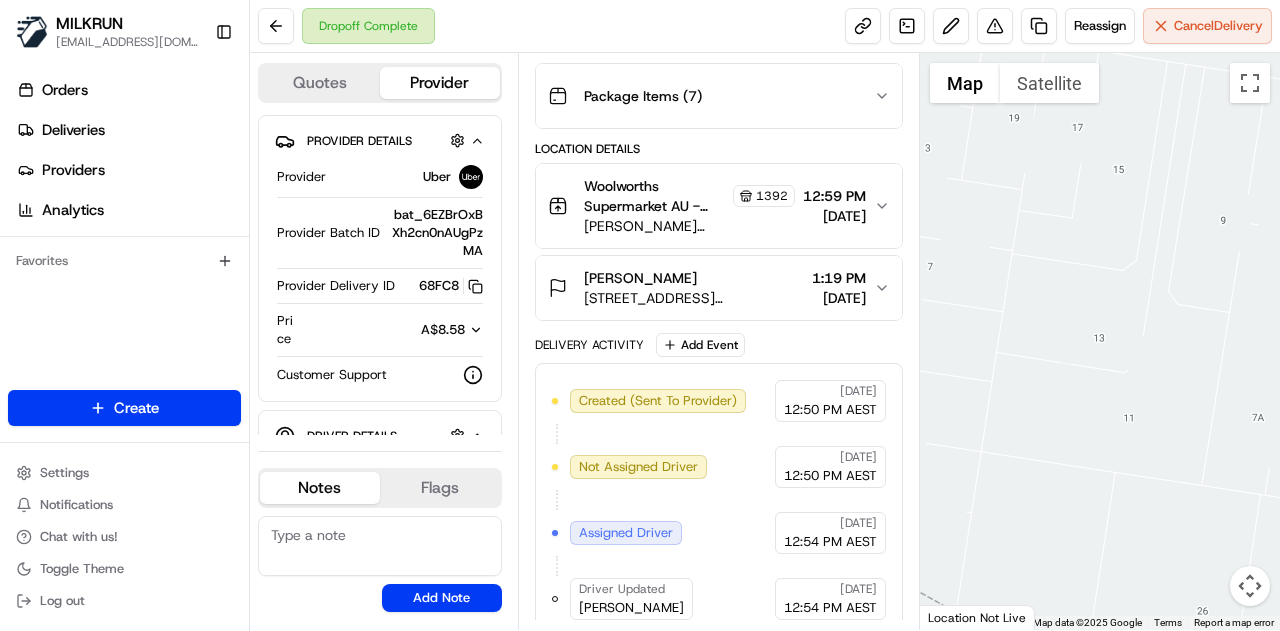 drag, startPoint x: 1140, startPoint y: 381, endPoint x: 1242, endPoint y: 381, distance: 102 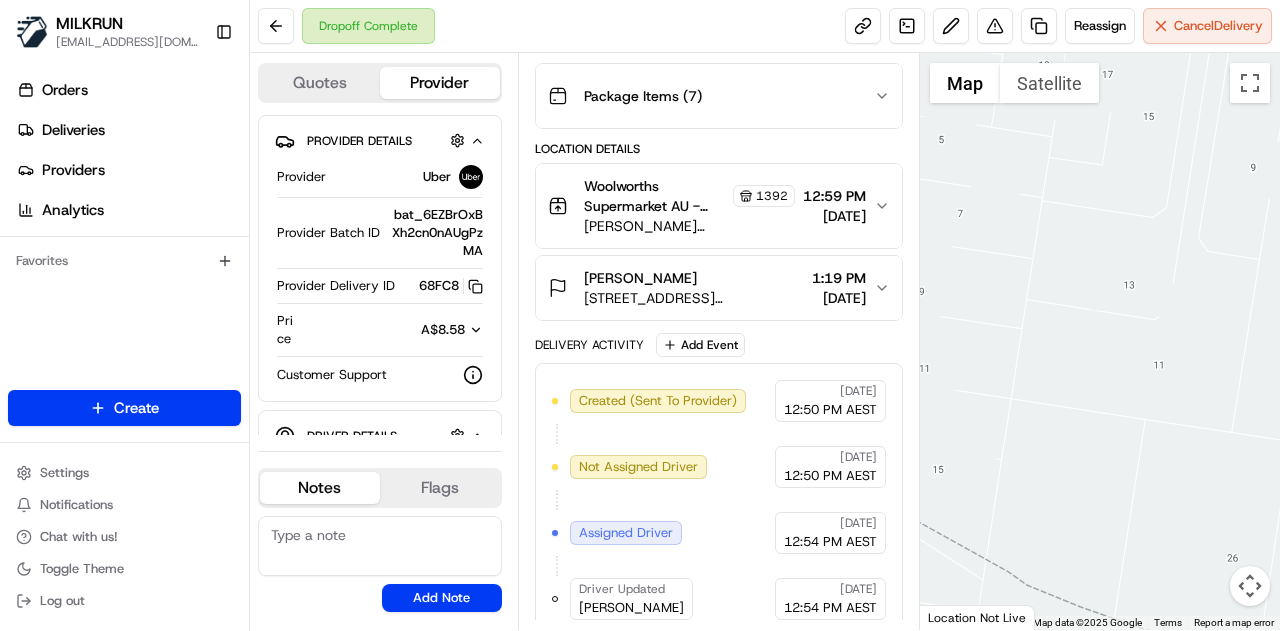 drag, startPoint x: 1121, startPoint y: 382, endPoint x: 970, endPoint y: 328, distance: 160.3652 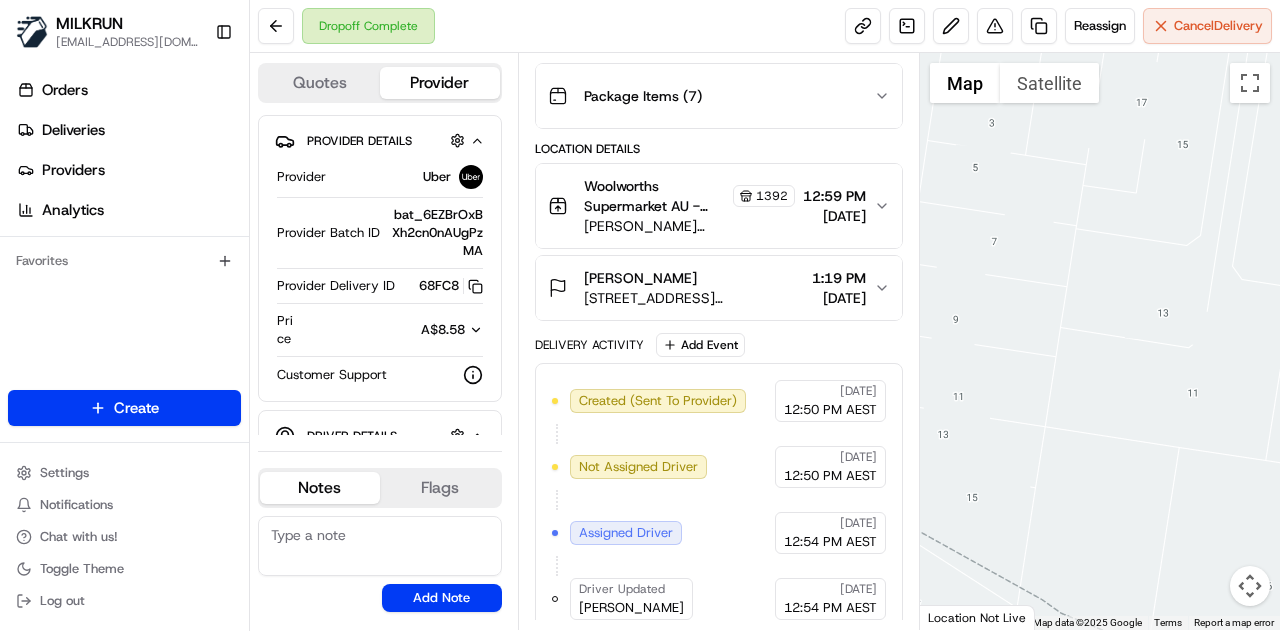 drag, startPoint x: 1050, startPoint y: 317, endPoint x: 1059, endPoint y: 342, distance: 26.57066 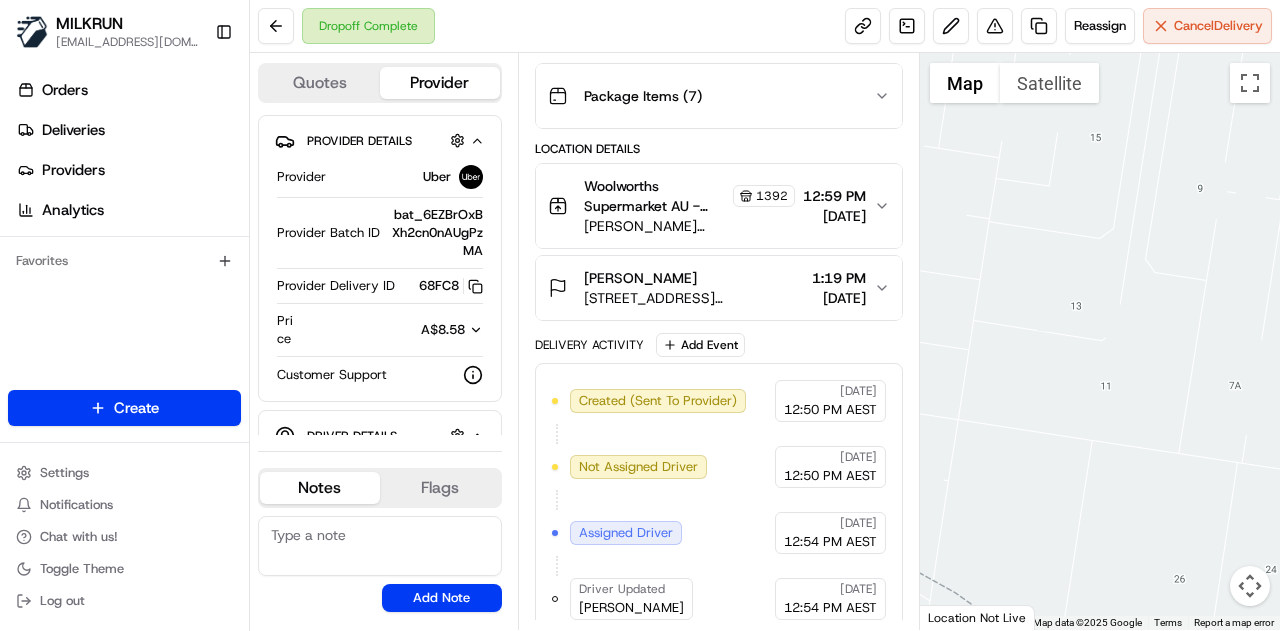 drag, startPoint x: 1266, startPoint y: 442, endPoint x: 1174, endPoint y: 438, distance: 92.086914 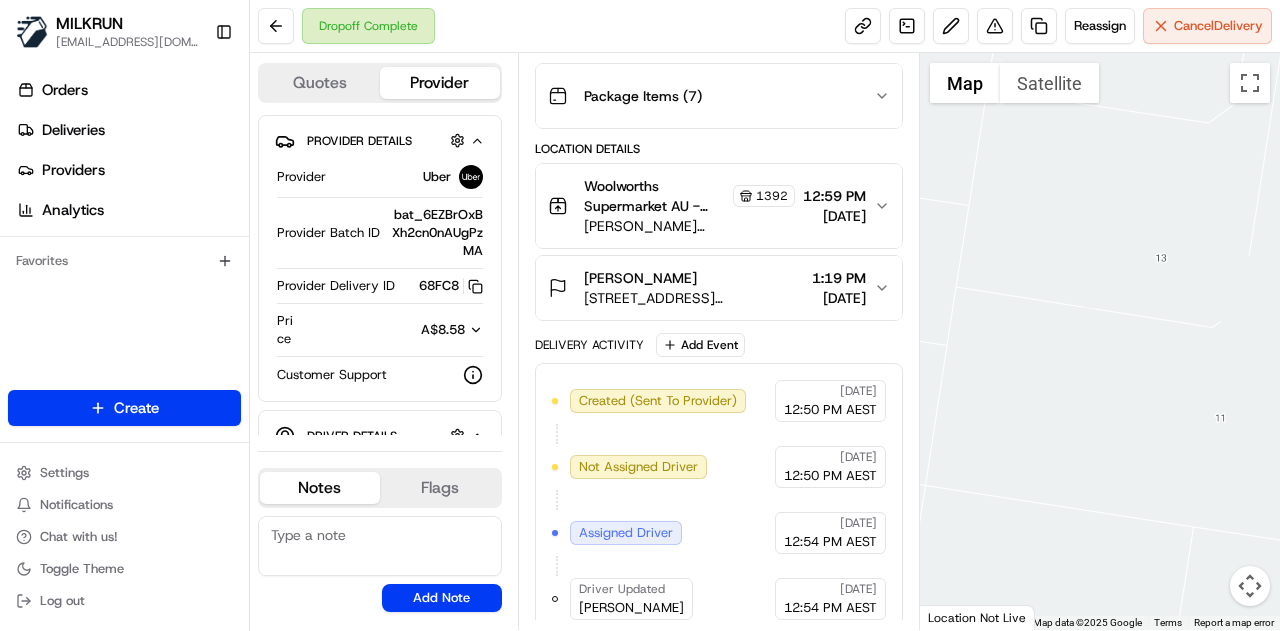 drag, startPoint x: 1032, startPoint y: 373, endPoint x: 1119, endPoint y: 516, distance: 167.38579 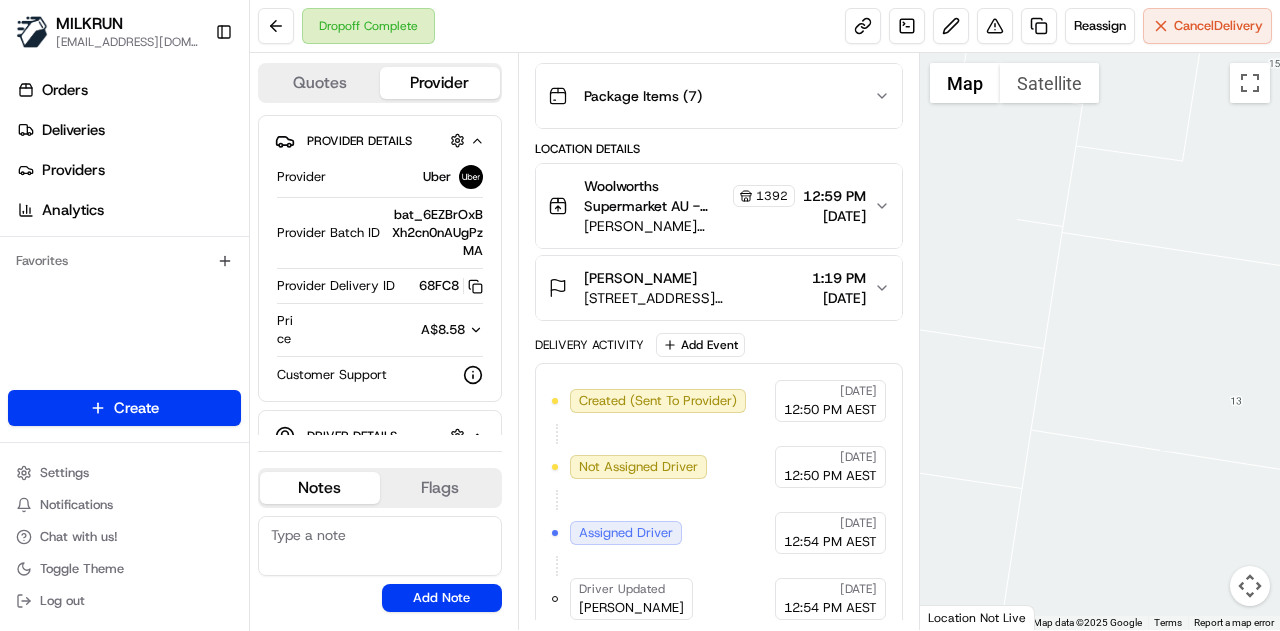 drag, startPoint x: 1080, startPoint y: 395, endPoint x: 1123, endPoint y: 407, distance: 44.64303 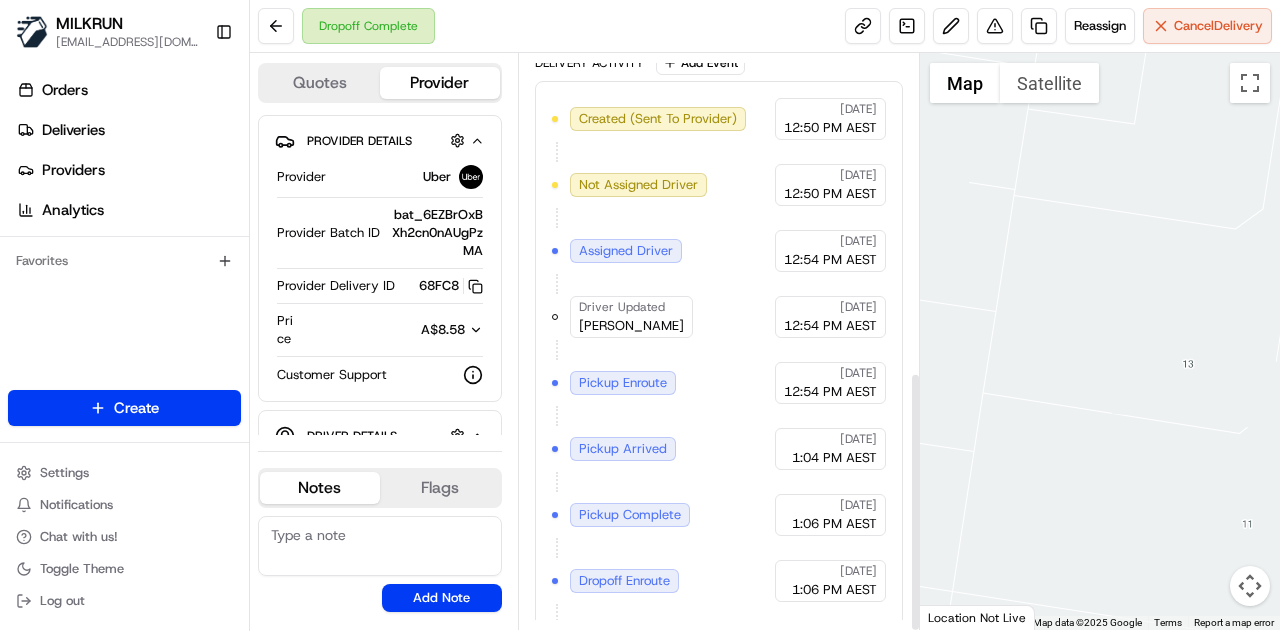scroll, scrollTop: 702, scrollLeft: 0, axis: vertical 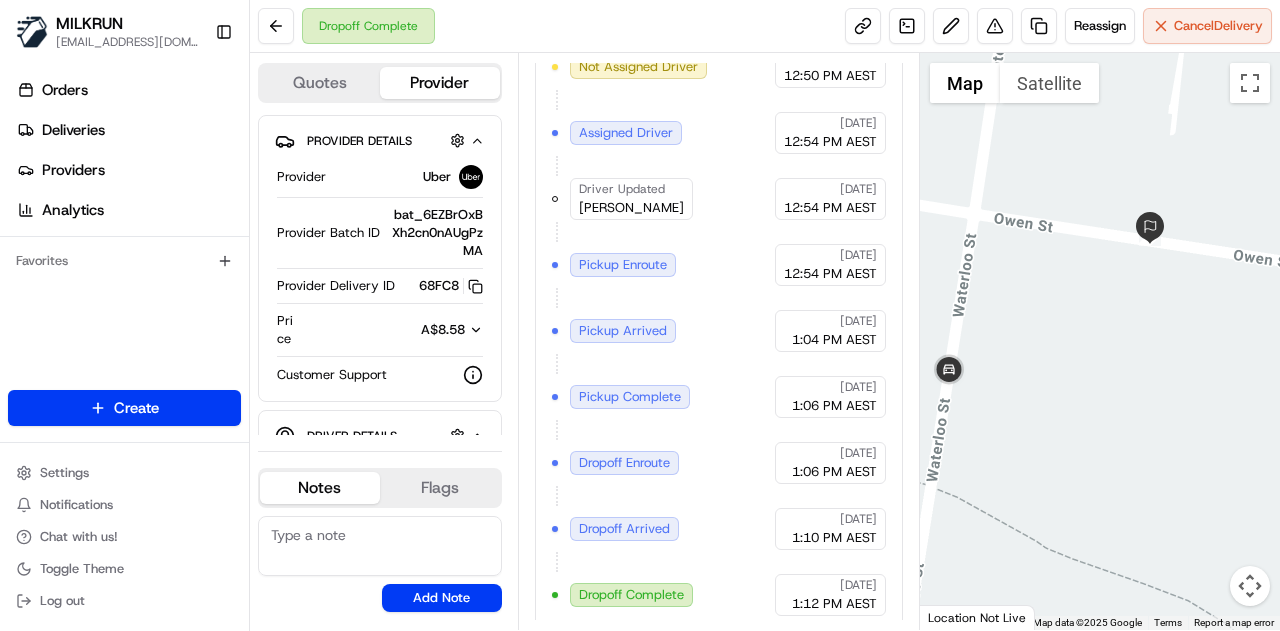drag, startPoint x: 1173, startPoint y: 384, endPoint x: 1096, endPoint y: 391, distance: 77.31753 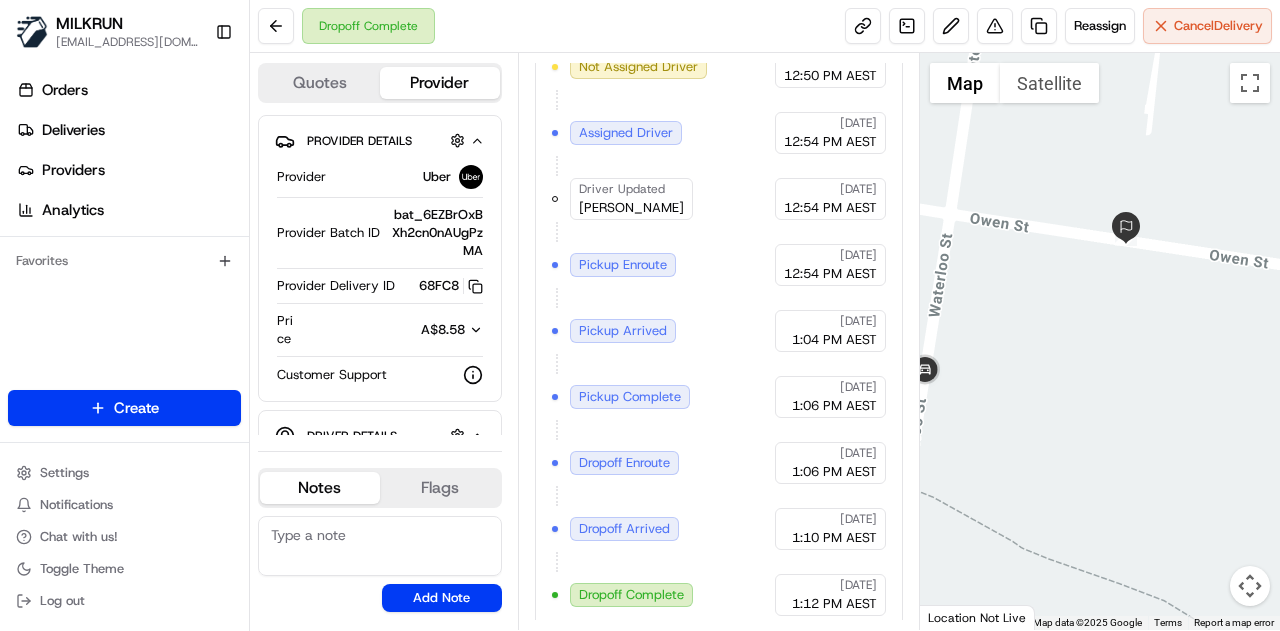 drag, startPoint x: 1024, startPoint y: 407, endPoint x: 1090, endPoint y: 393, distance: 67.46851 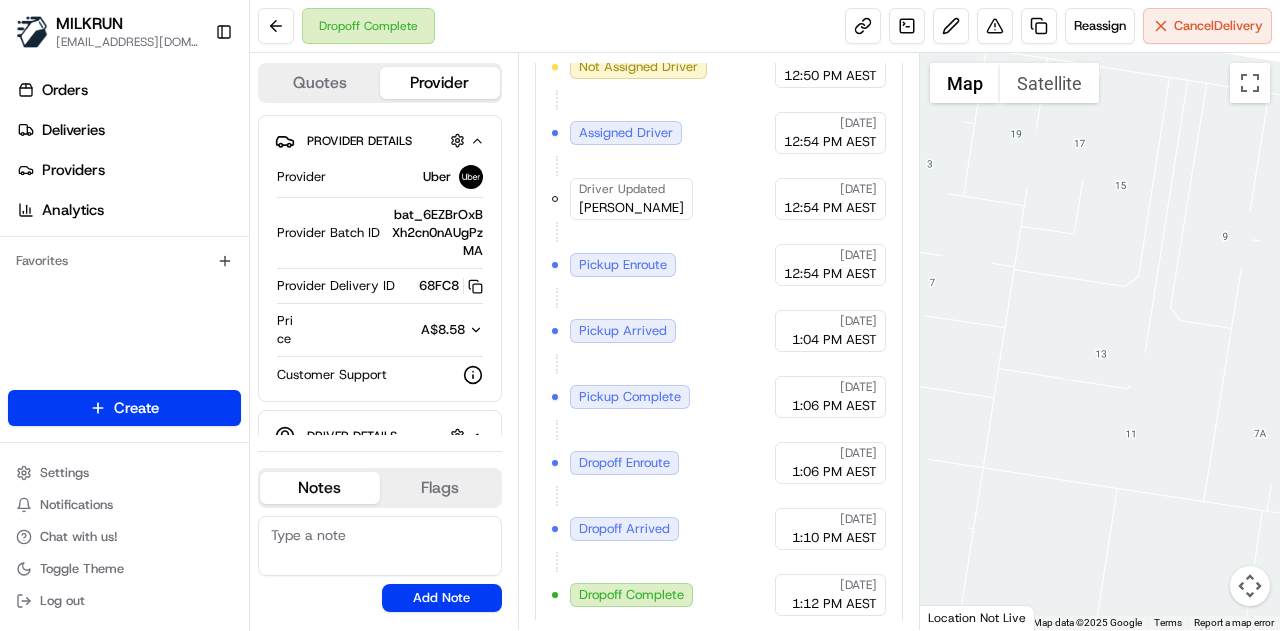 drag, startPoint x: 1130, startPoint y: 396, endPoint x: 1025, endPoint y: 389, distance: 105.23308 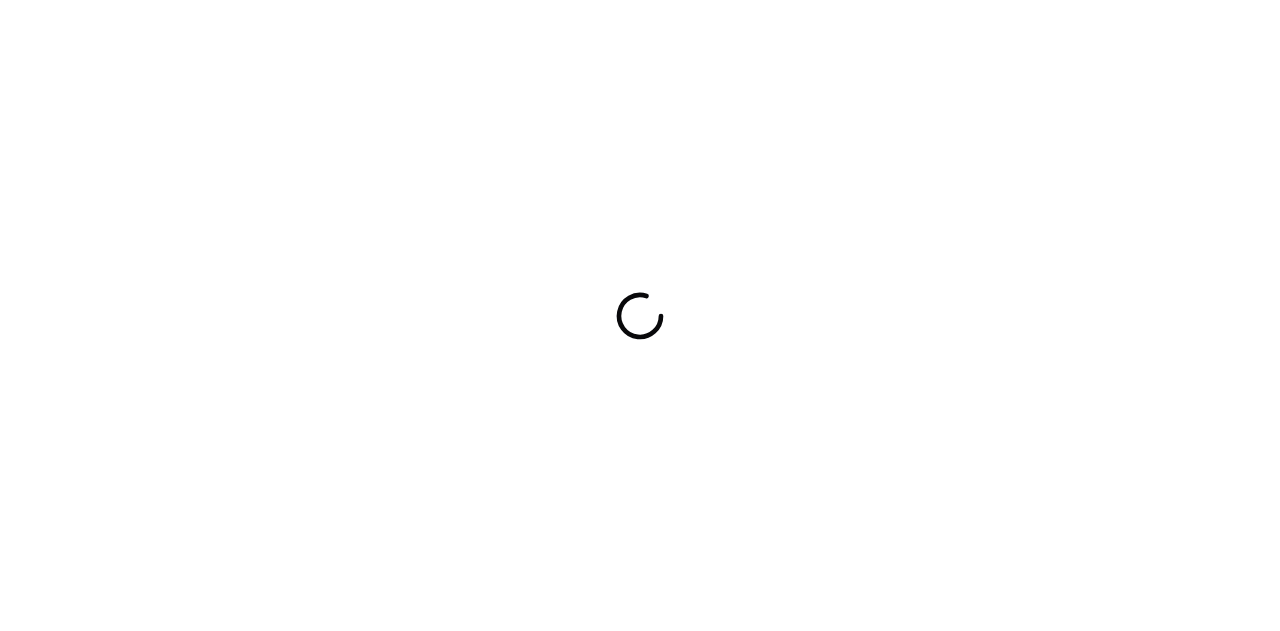 scroll, scrollTop: 0, scrollLeft: 0, axis: both 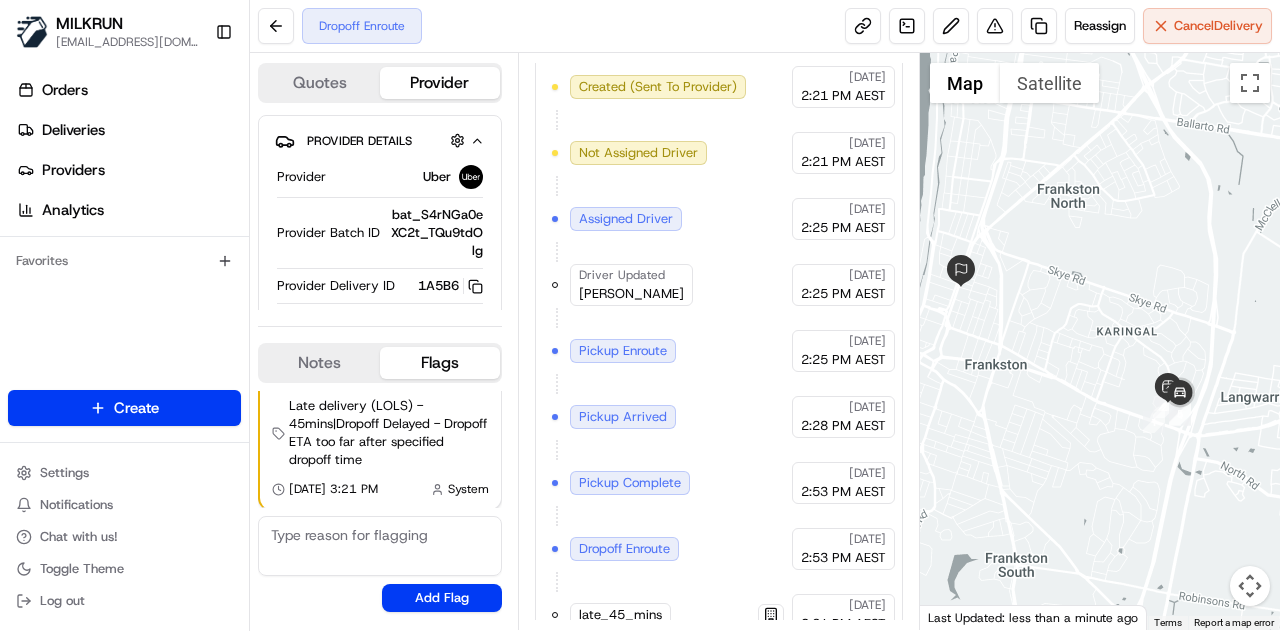 drag, startPoint x: 1176, startPoint y: 320, endPoint x: 1138, endPoint y: 335, distance: 40.853397 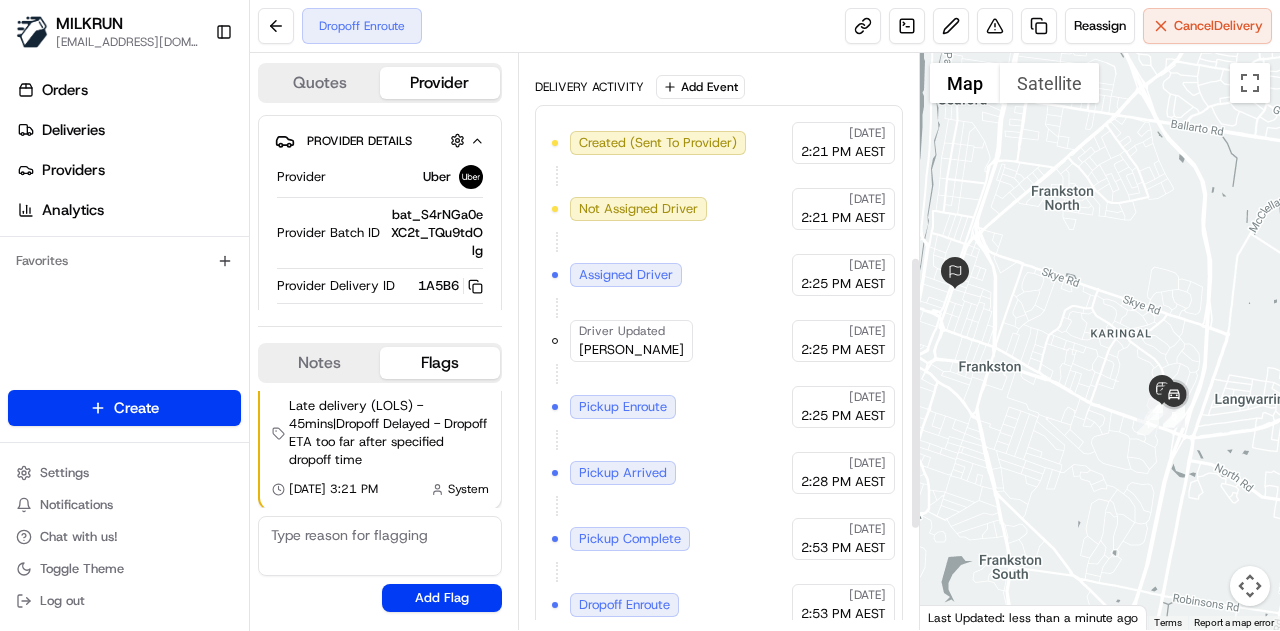 scroll, scrollTop: 636, scrollLeft: 0, axis: vertical 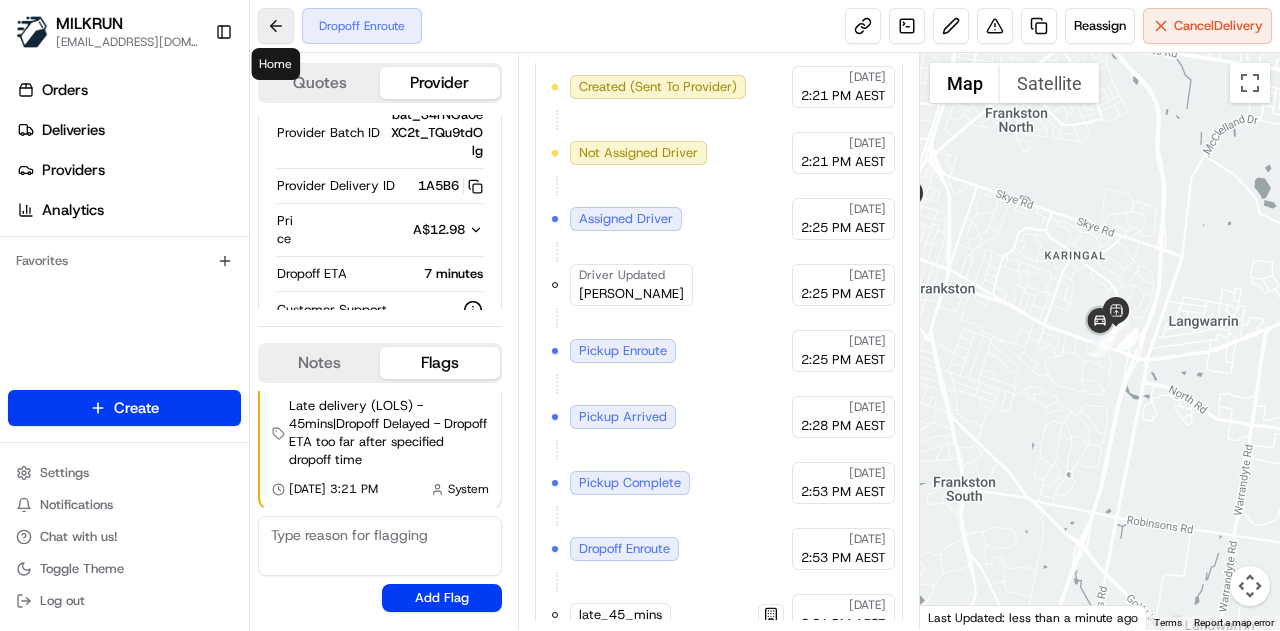 click at bounding box center [276, 26] 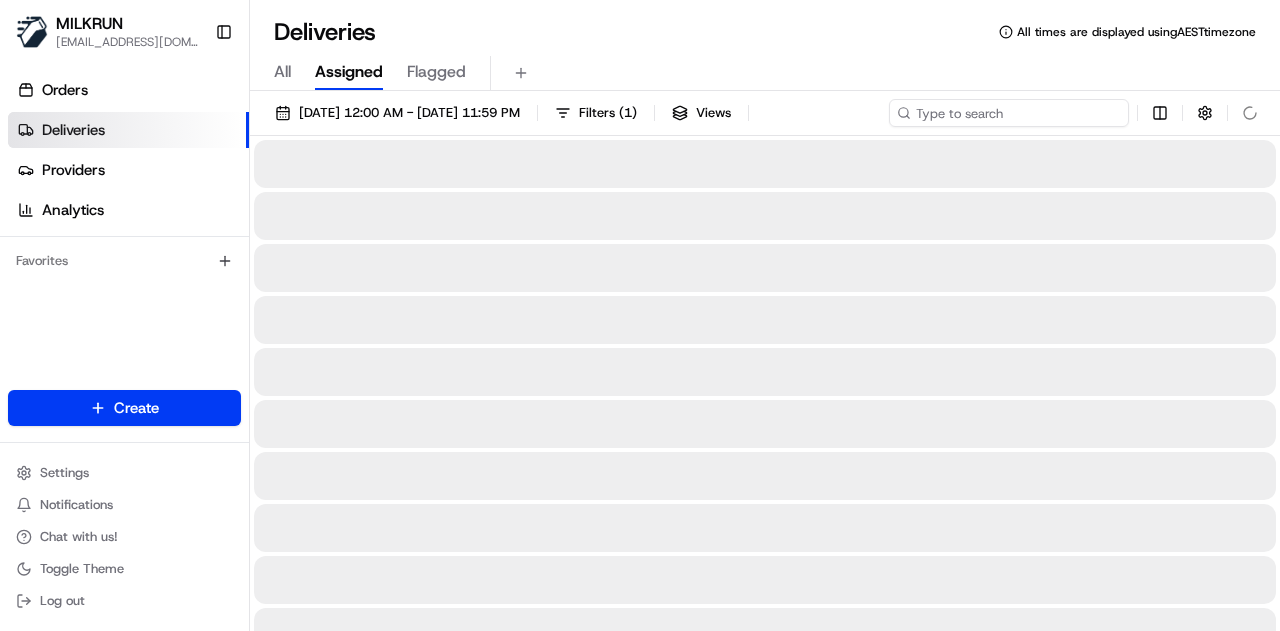 click at bounding box center [1009, 113] 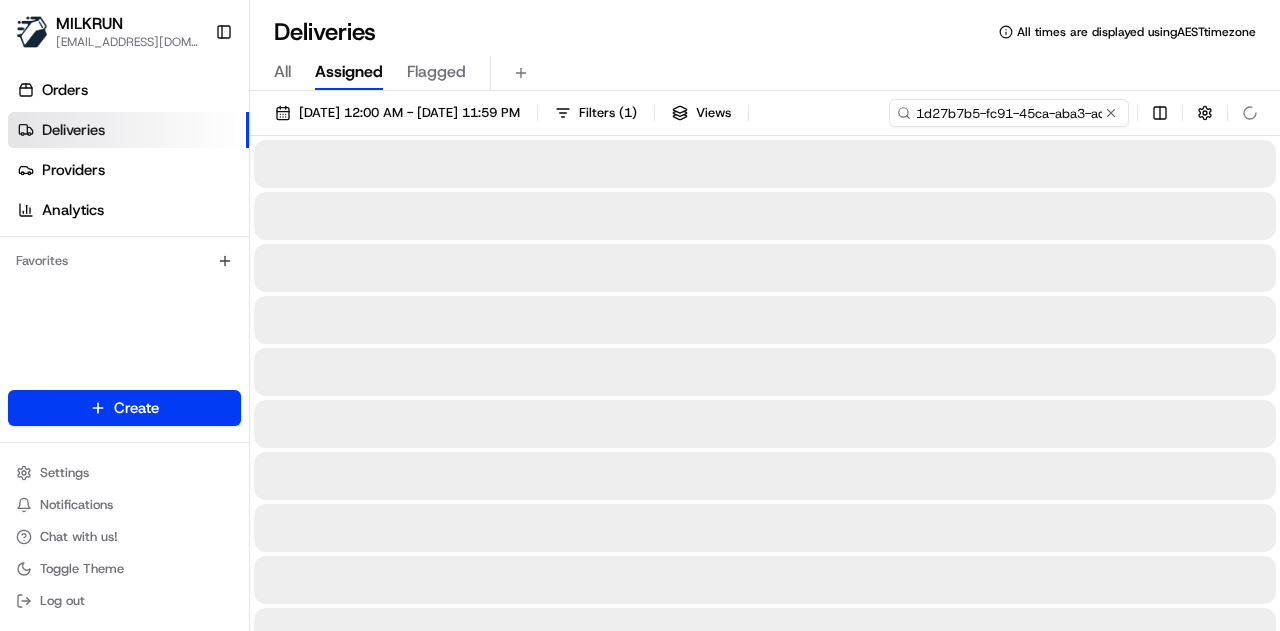 scroll, scrollTop: 0, scrollLeft: 88, axis: horizontal 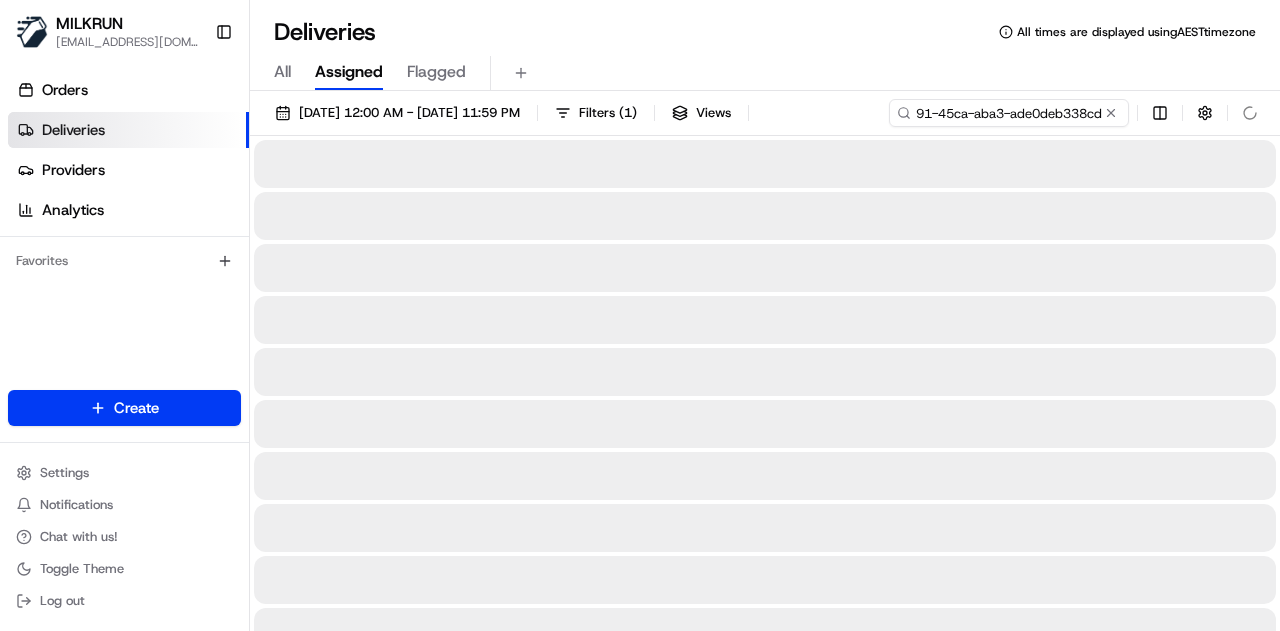 type on "1d27b7b5-fc91-45ca-aba3-ade0deb338cd" 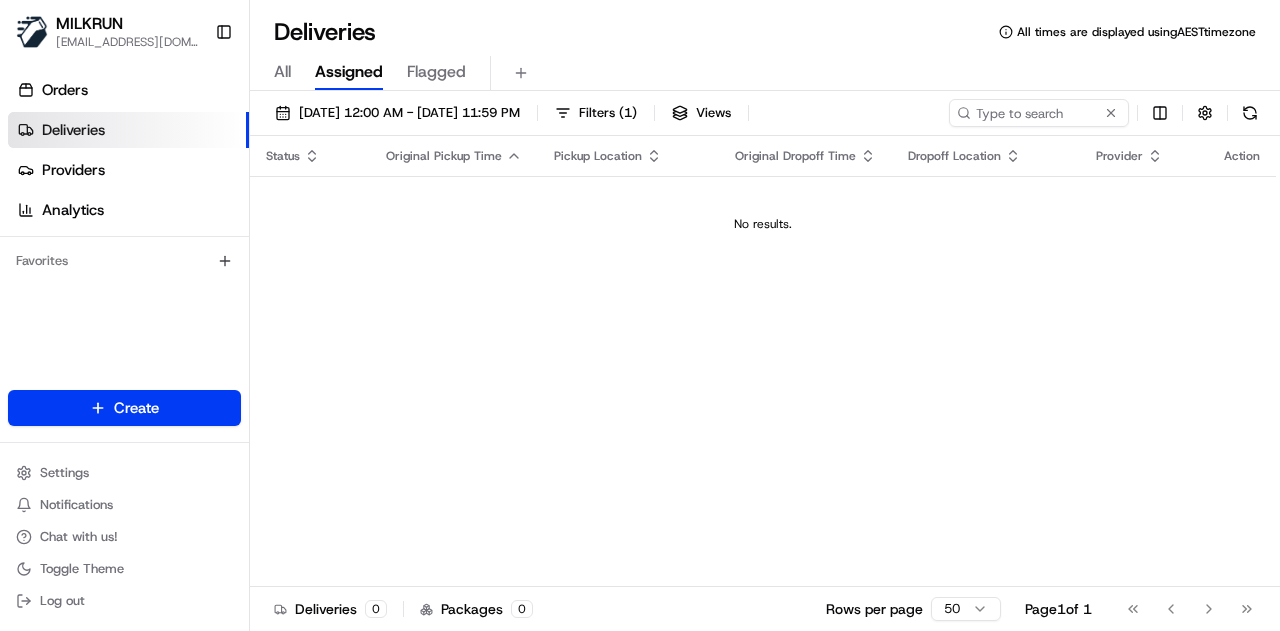 click on "All" at bounding box center (282, 72) 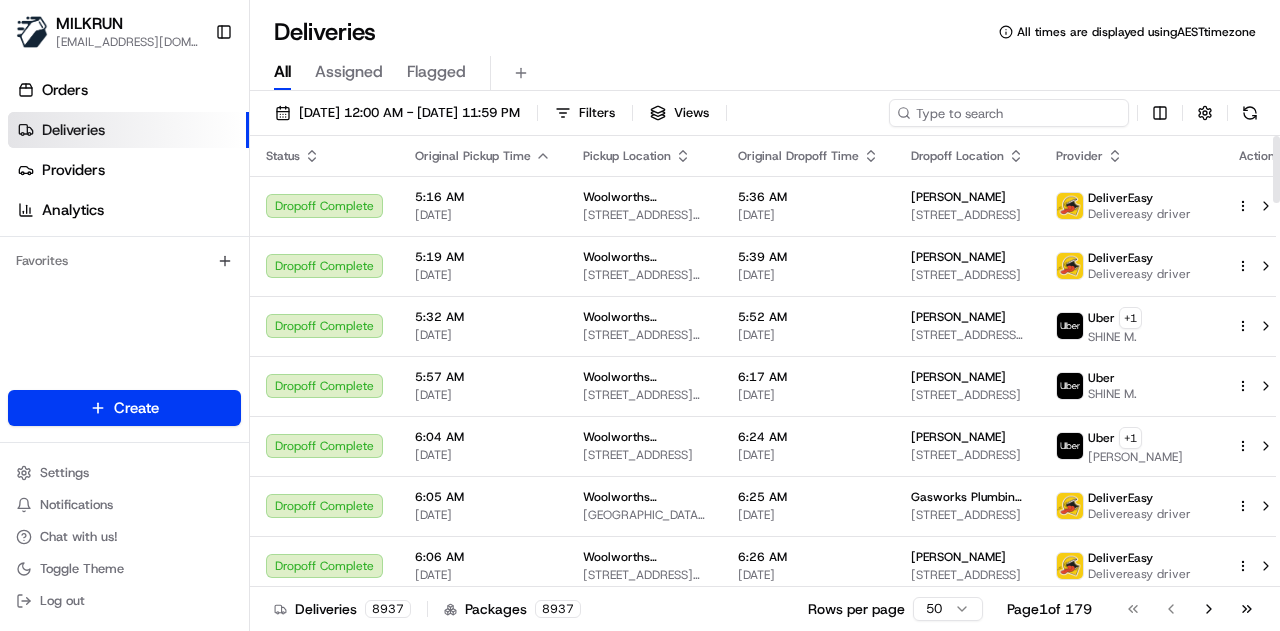 click at bounding box center (1009, 113) 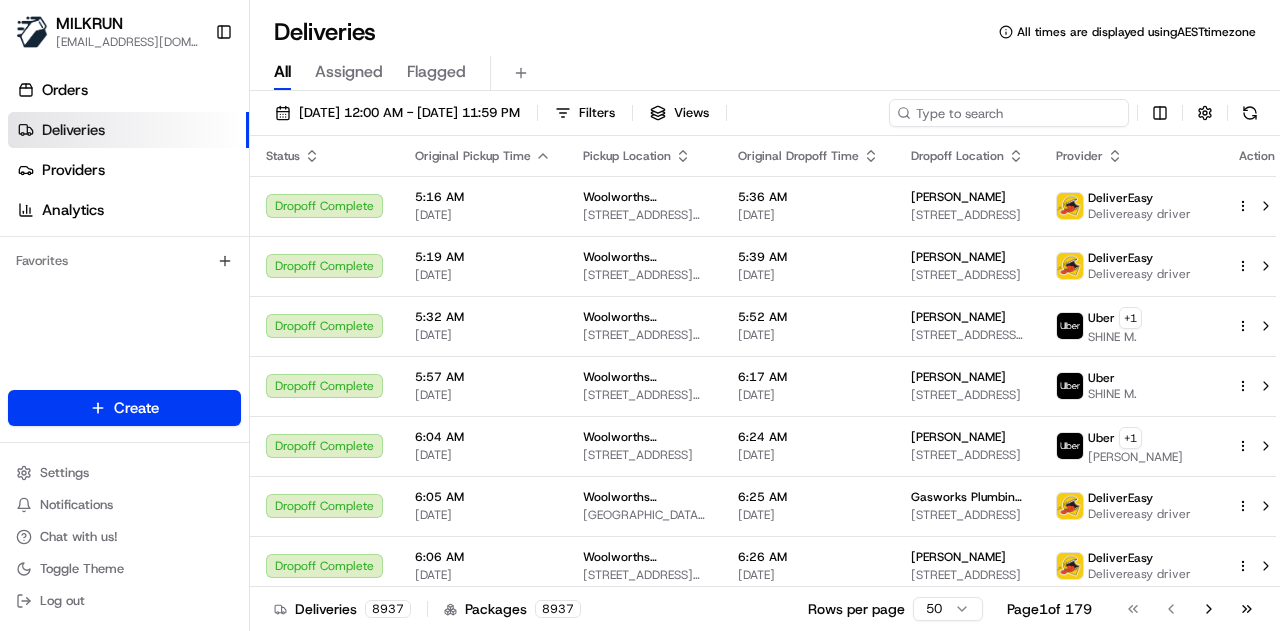 paste on "1d27b7b5-fc91-45ca-aba3-ade0deb338cd" 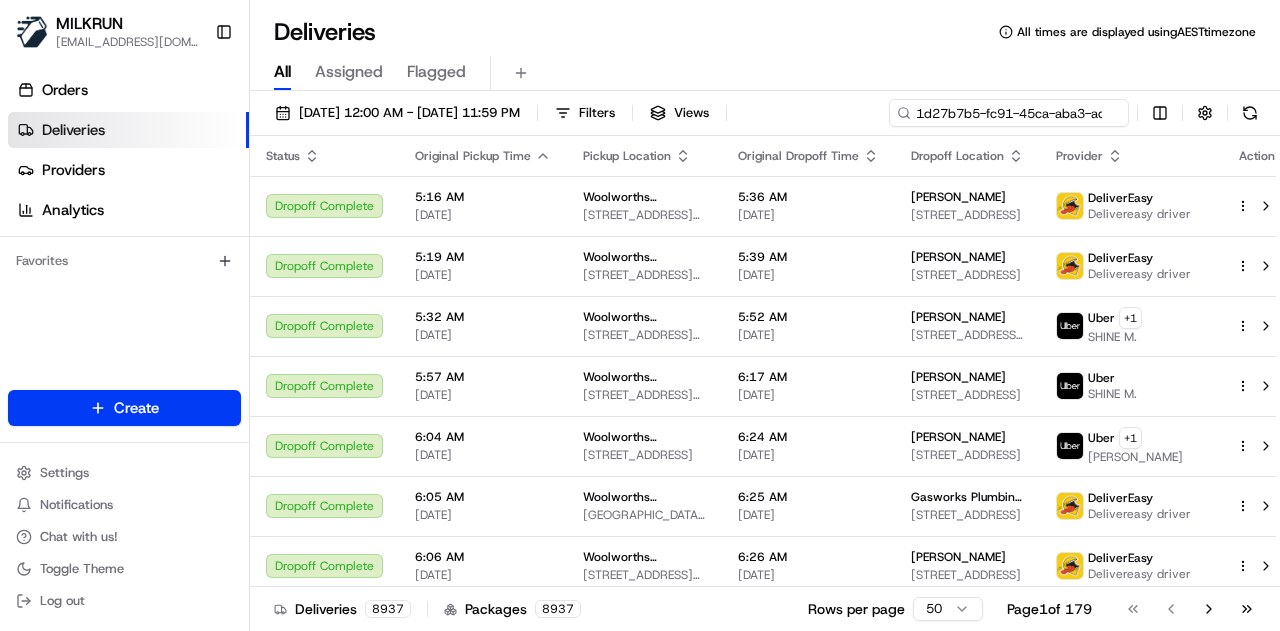 scroll, scrollTop: 0, scrollLeft: 88, axis: horizontal 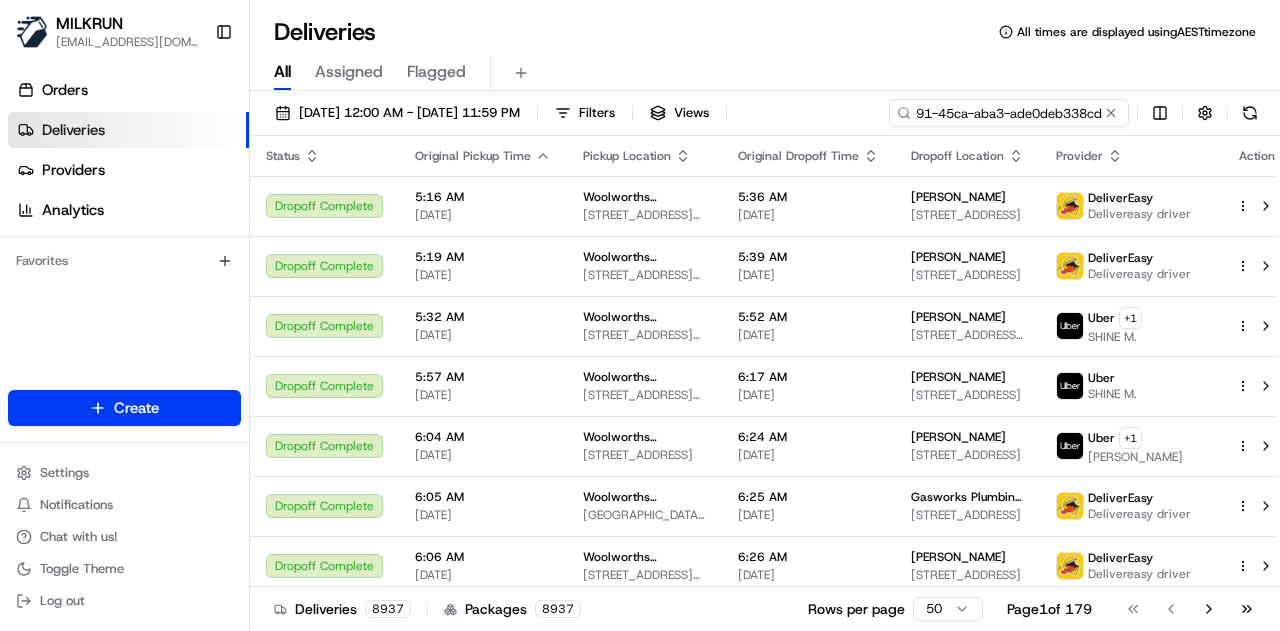type on "1d27b7b5-fc91-45ca-aba3-ade0deb338cd" 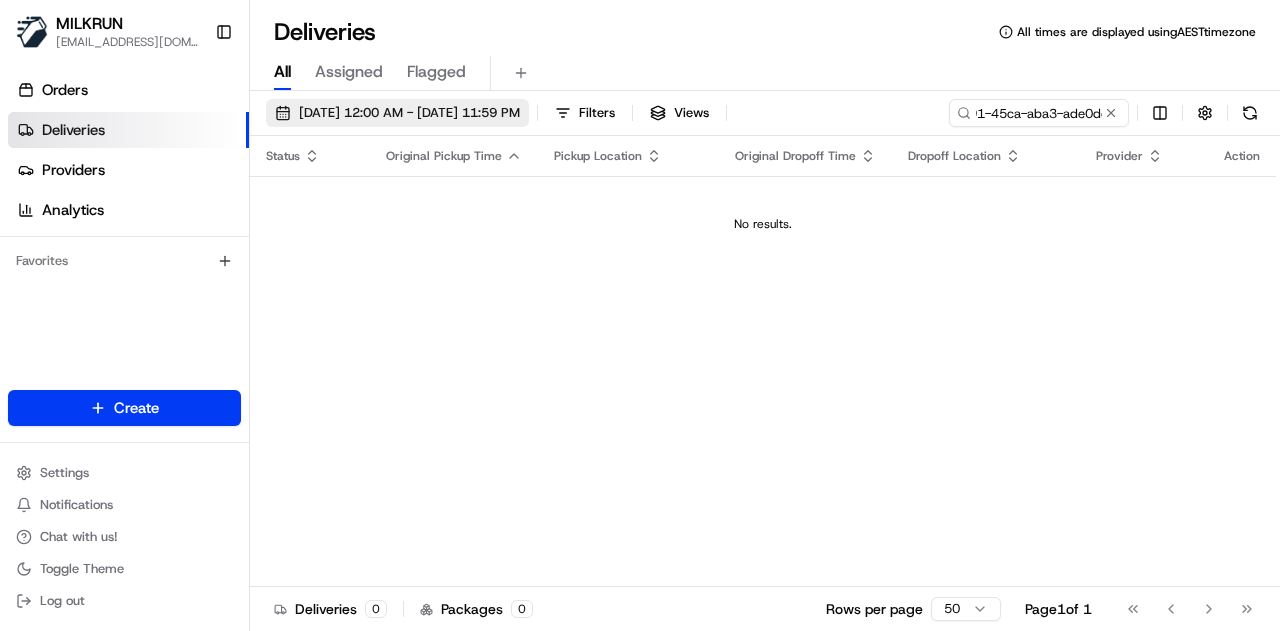 click on "11/07/2025 12:00 AM - 11/07/2025 11:59 PM" at bounding box center [409, 113] 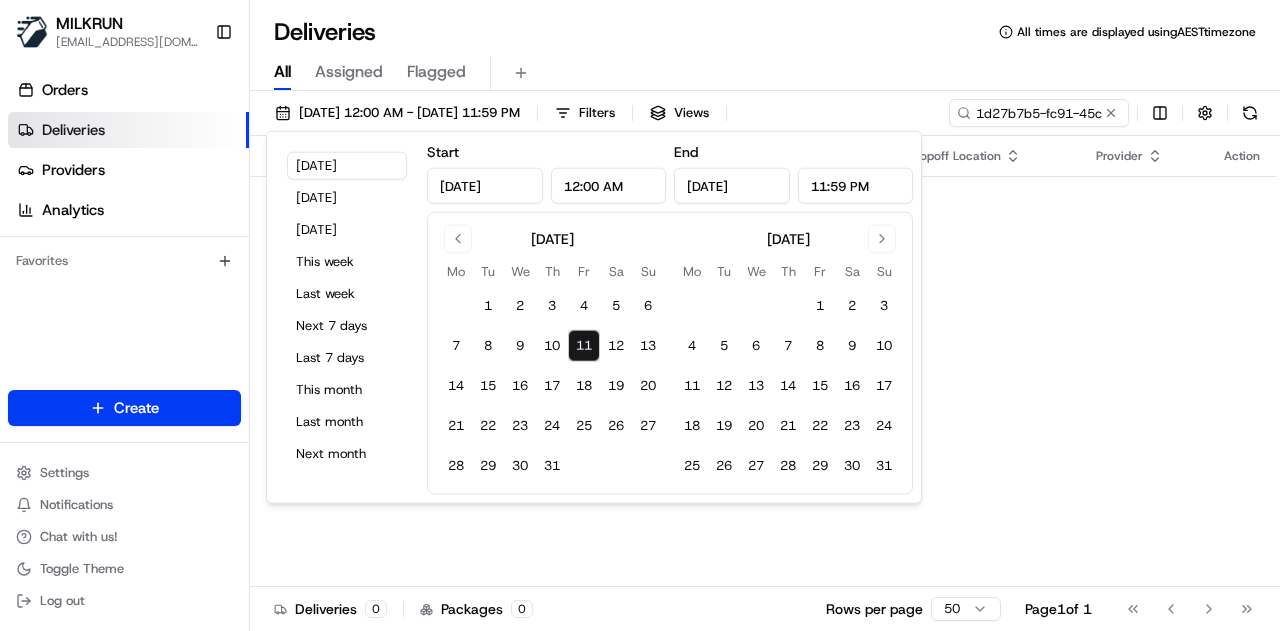 click on "Deliveries All times are displayed using  AEST  timezone All Assigned Flagged 11/07/2025 12:00 AM - 11/07/2025 11:59 PM Filters Views 1d27b7b5-fc91-45ca-aba3-ade0deb338cd Status Original Pickup Time Pickup Location Original Dropoff Time Dropoff Location Provider Action No results. Deliveries 0 Packages 0 Rows per page 50 Page  1  of   1 Go to first page Go to previous page Go to next page Go to last page" at bounding box center [765, 315] 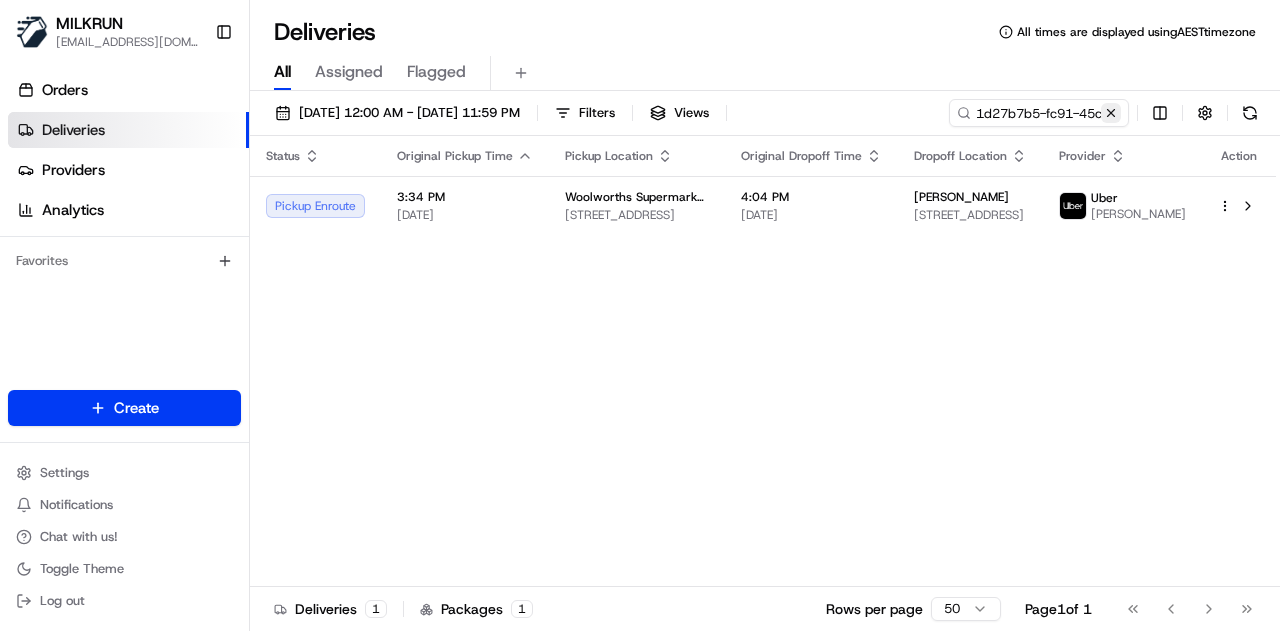 click at bounding box center (1111, 113) 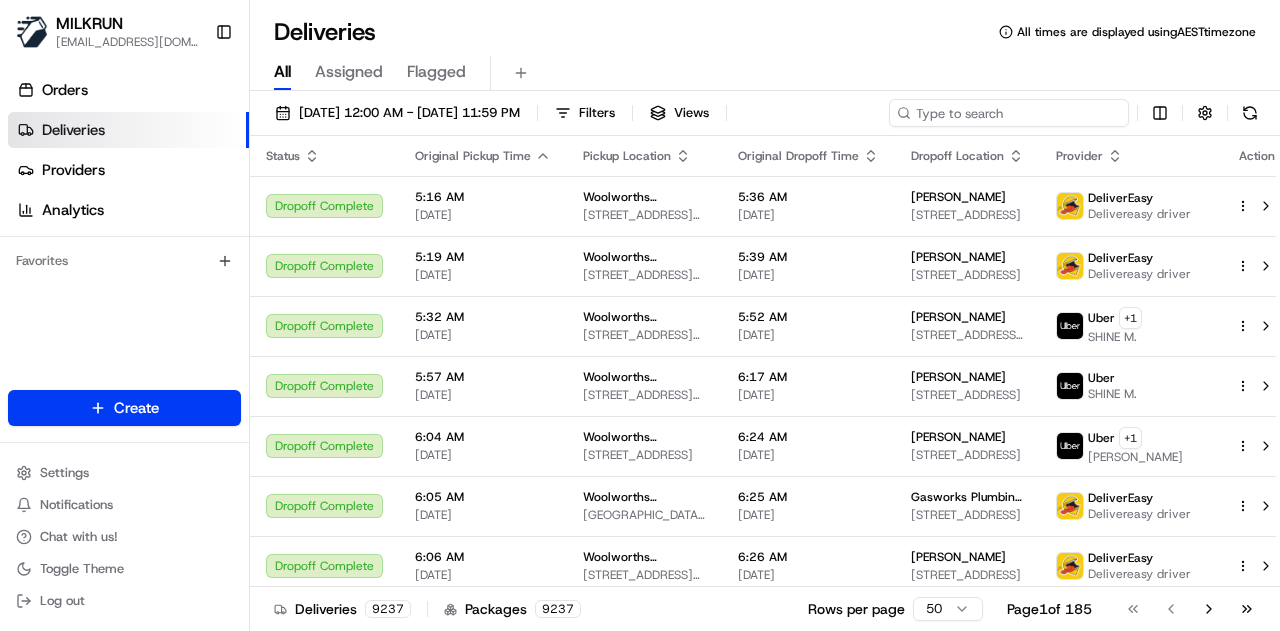 click at bounding box center (1009, 113) 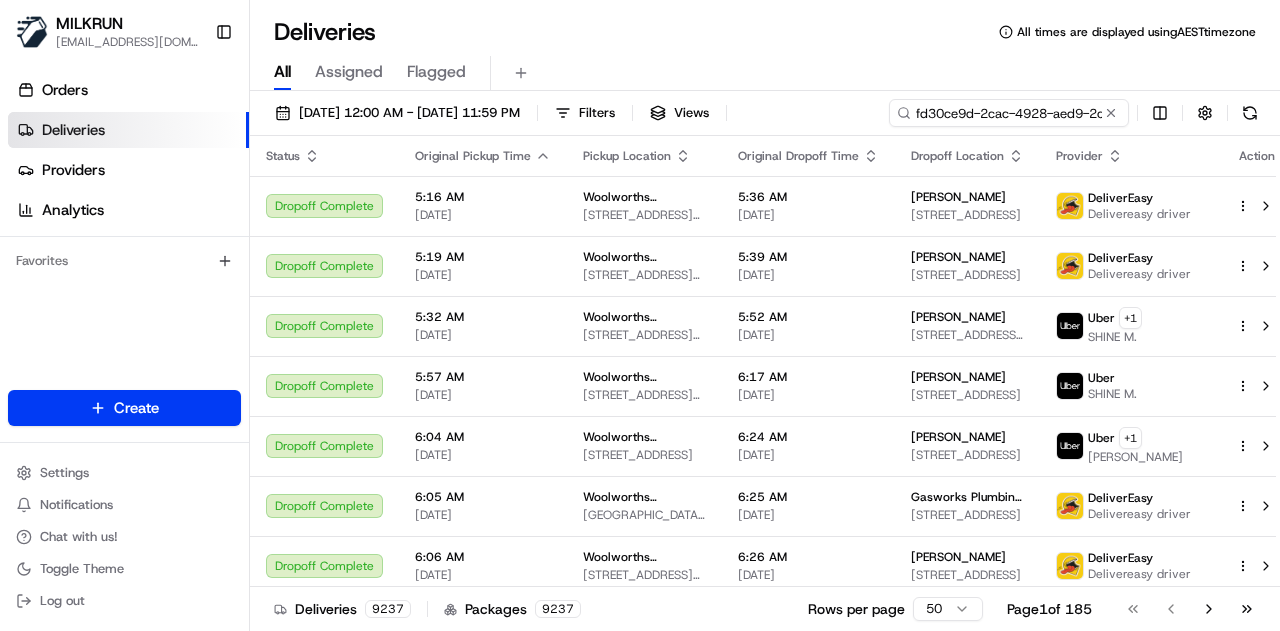 scroll, scrollTop: 0, scrollLeft: 87, axis: horizontal 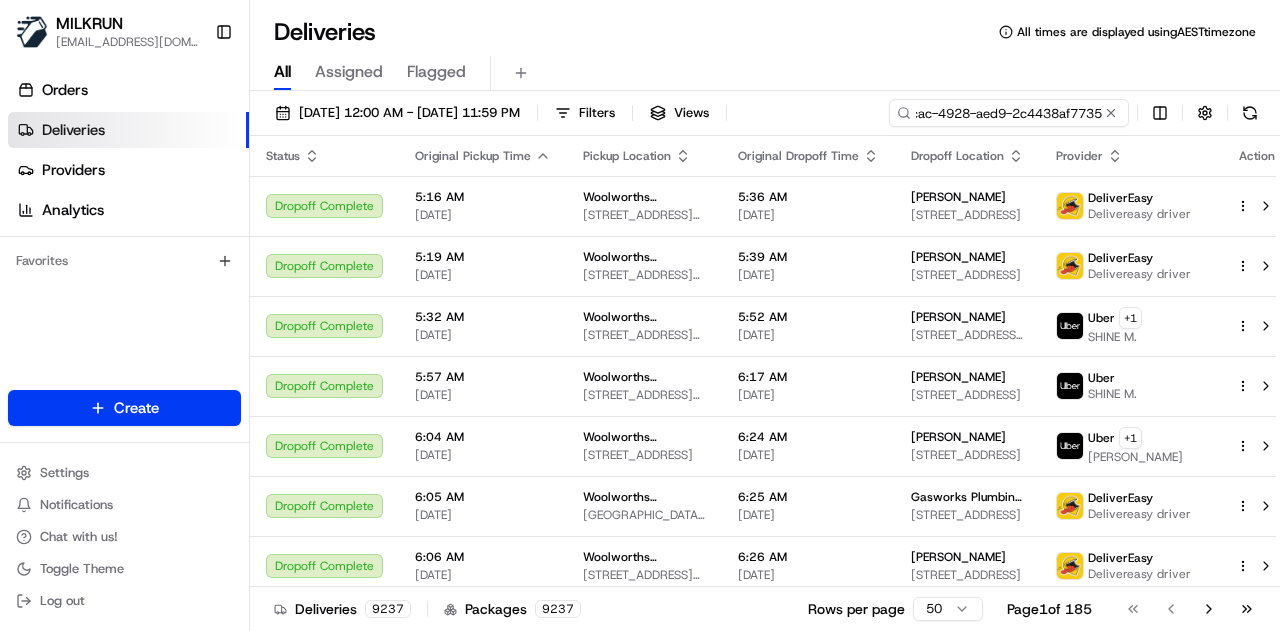 type on "fd30ce9d-2cac-4928-aed9-2c4438af7735" 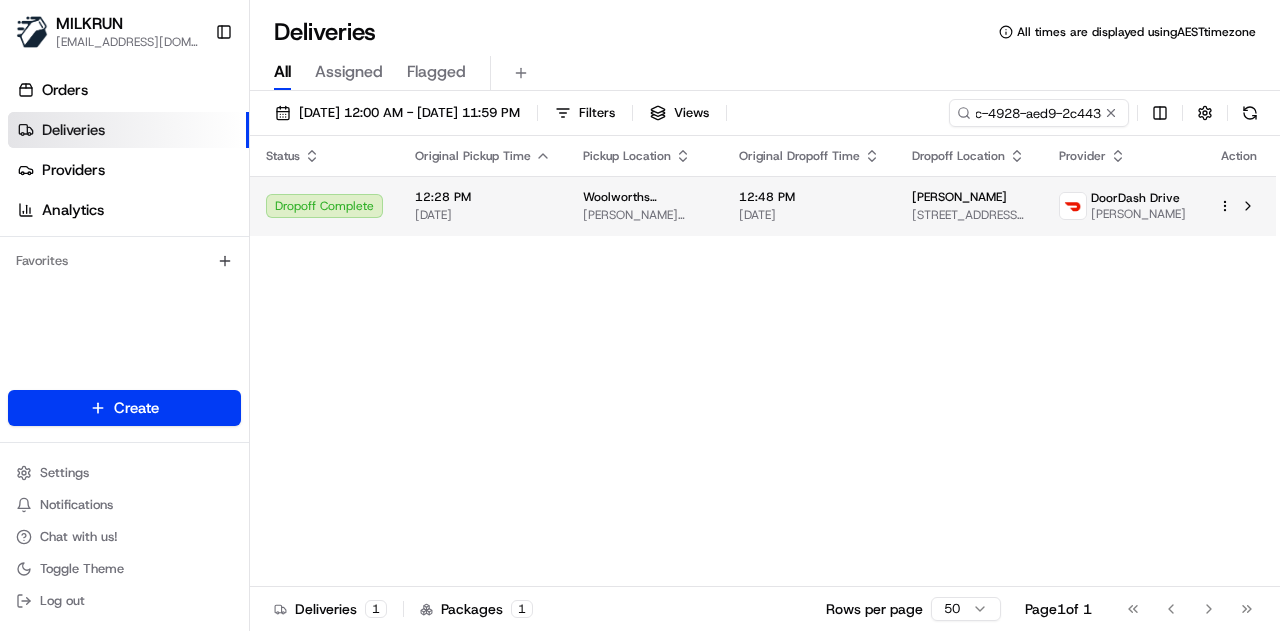 click on "12:28 PM" at bounding box center (483, 197) 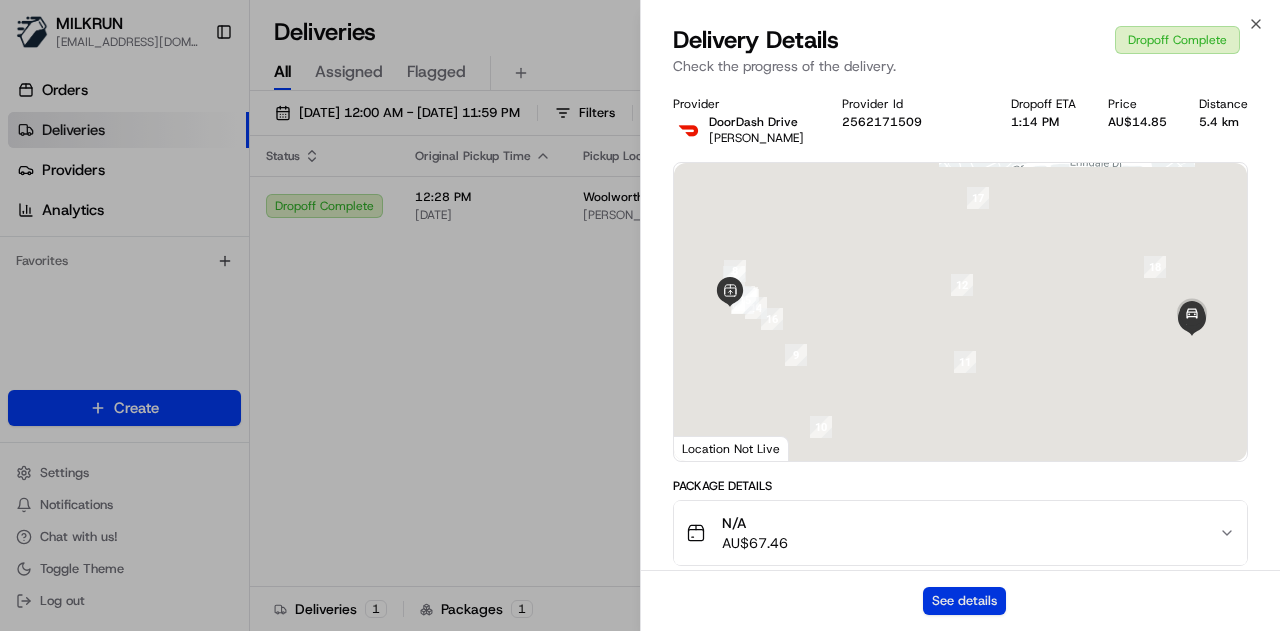 click on "See details" at bounding box center [964, 601] 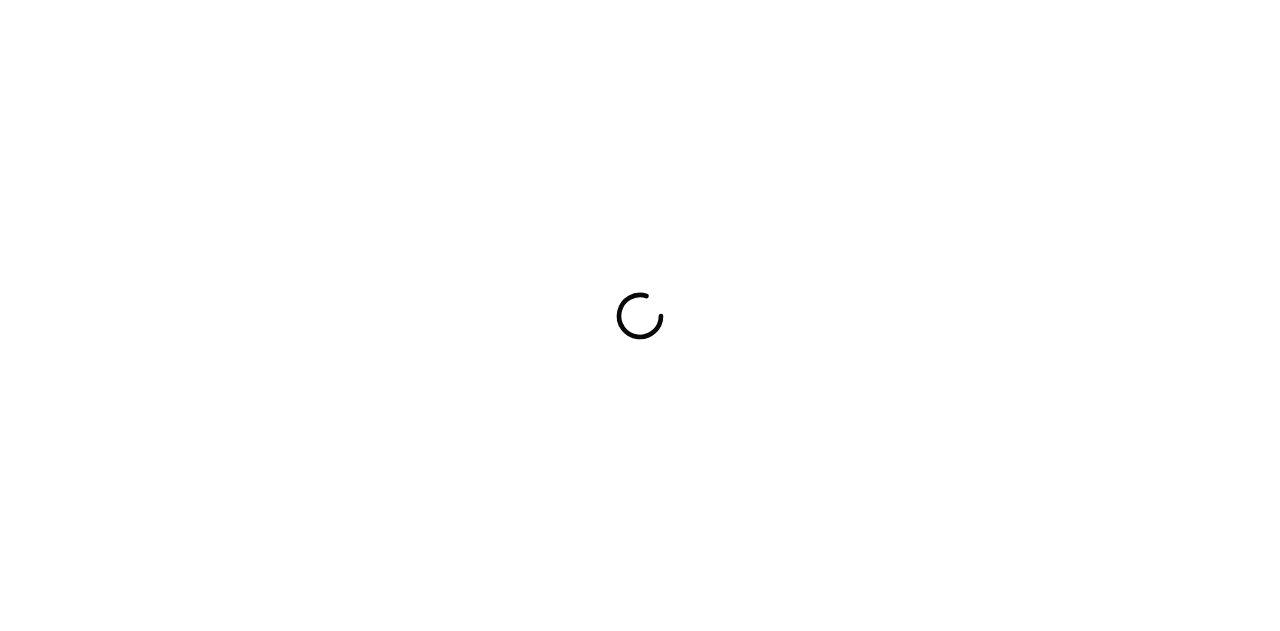 scroll, scrollTop: 0, scrollLeft: 0, axis: both 